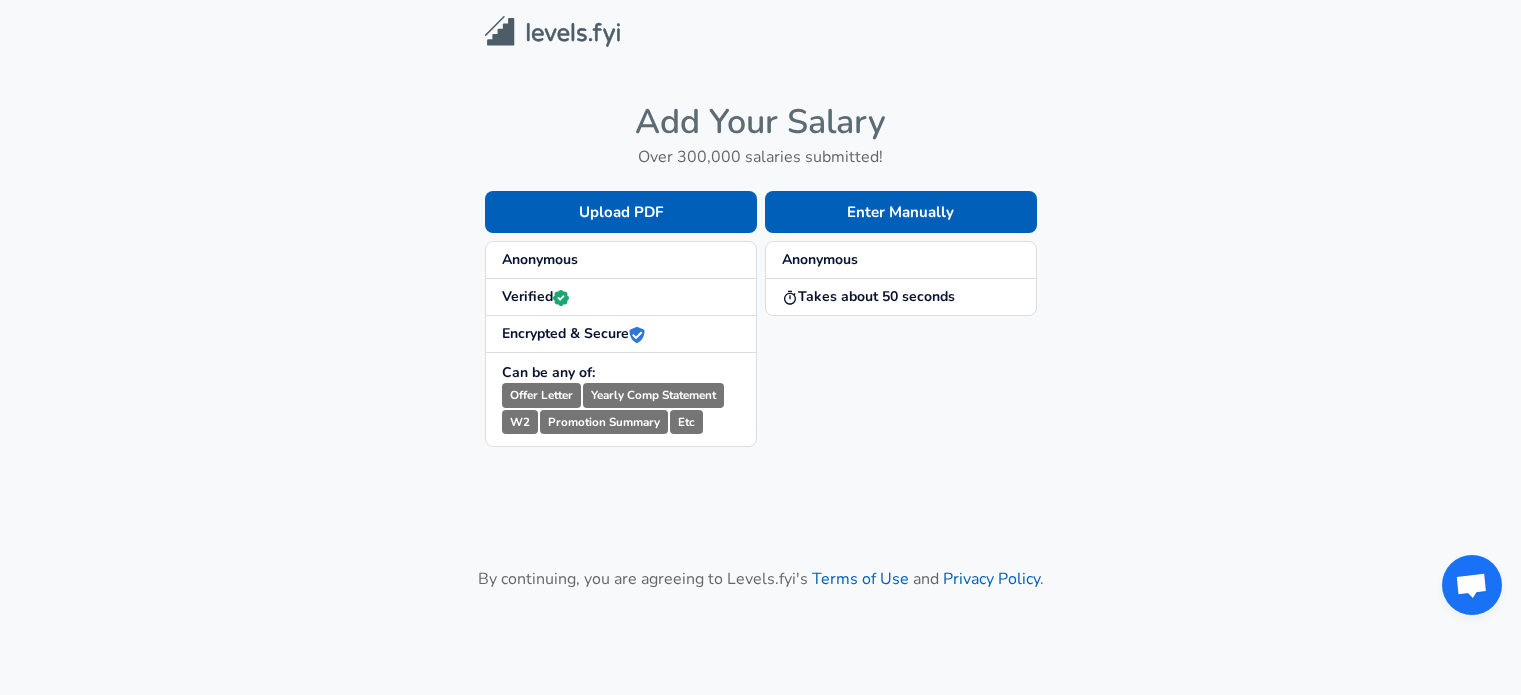 scroll, scrollTop: 0, scrollLeft: 0, axis: both 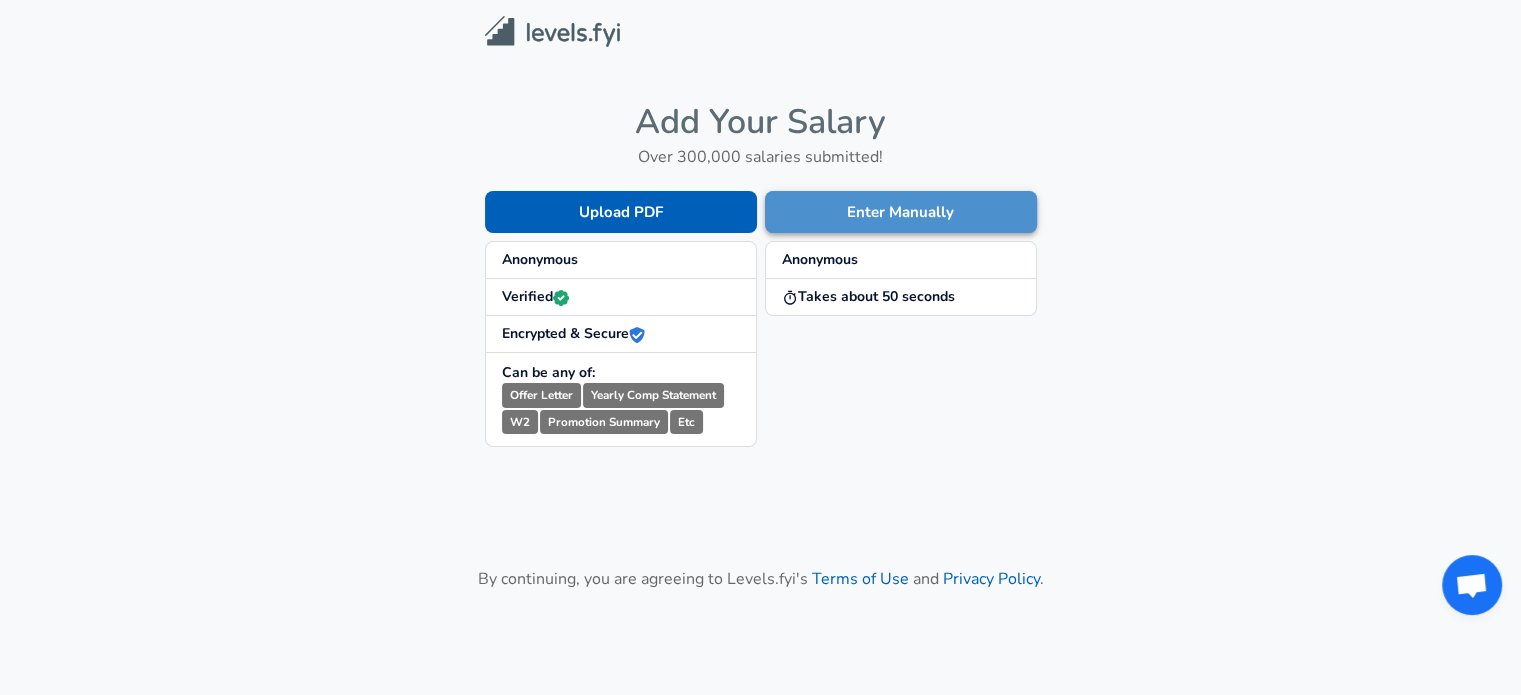 click on "Enter Manually" at bounding box center [901, 212] 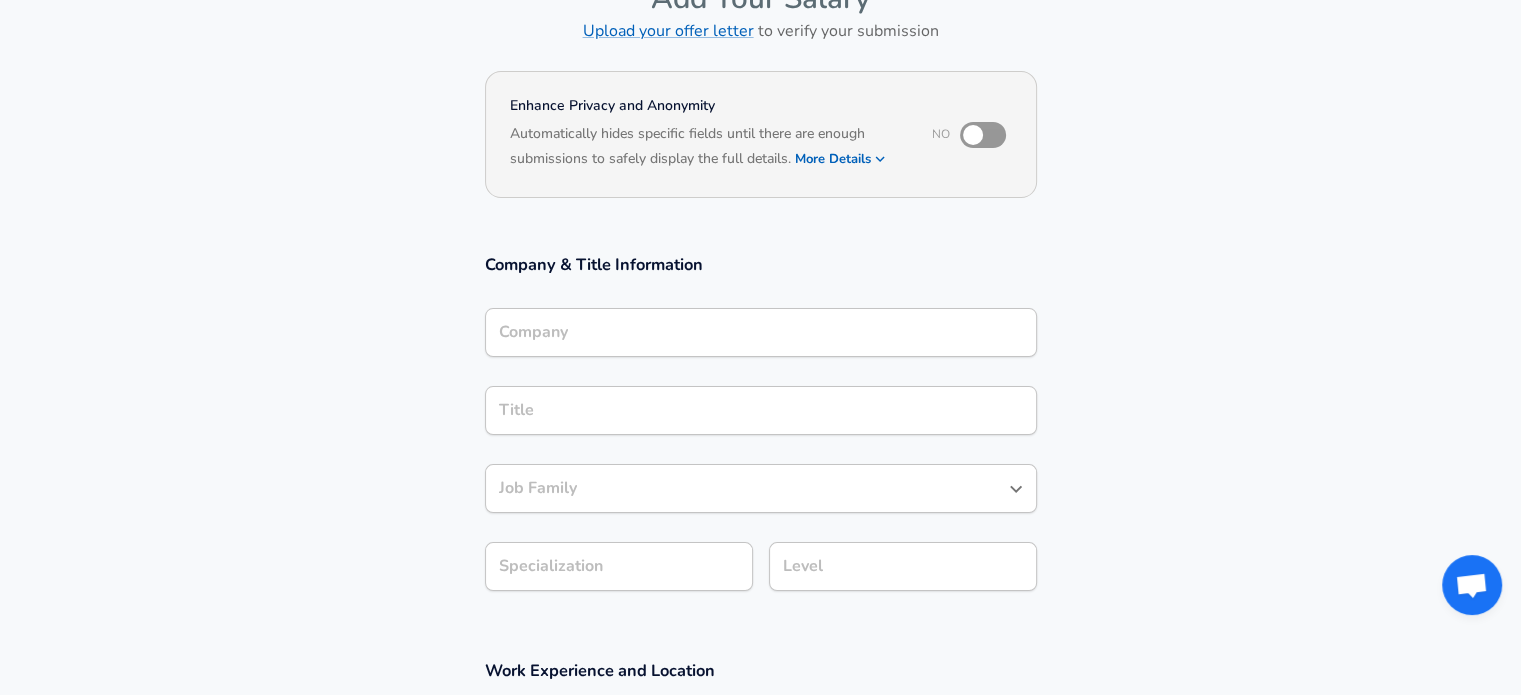 scroll, scrollTop: 128, scrollLeft: 0, axis: vertical 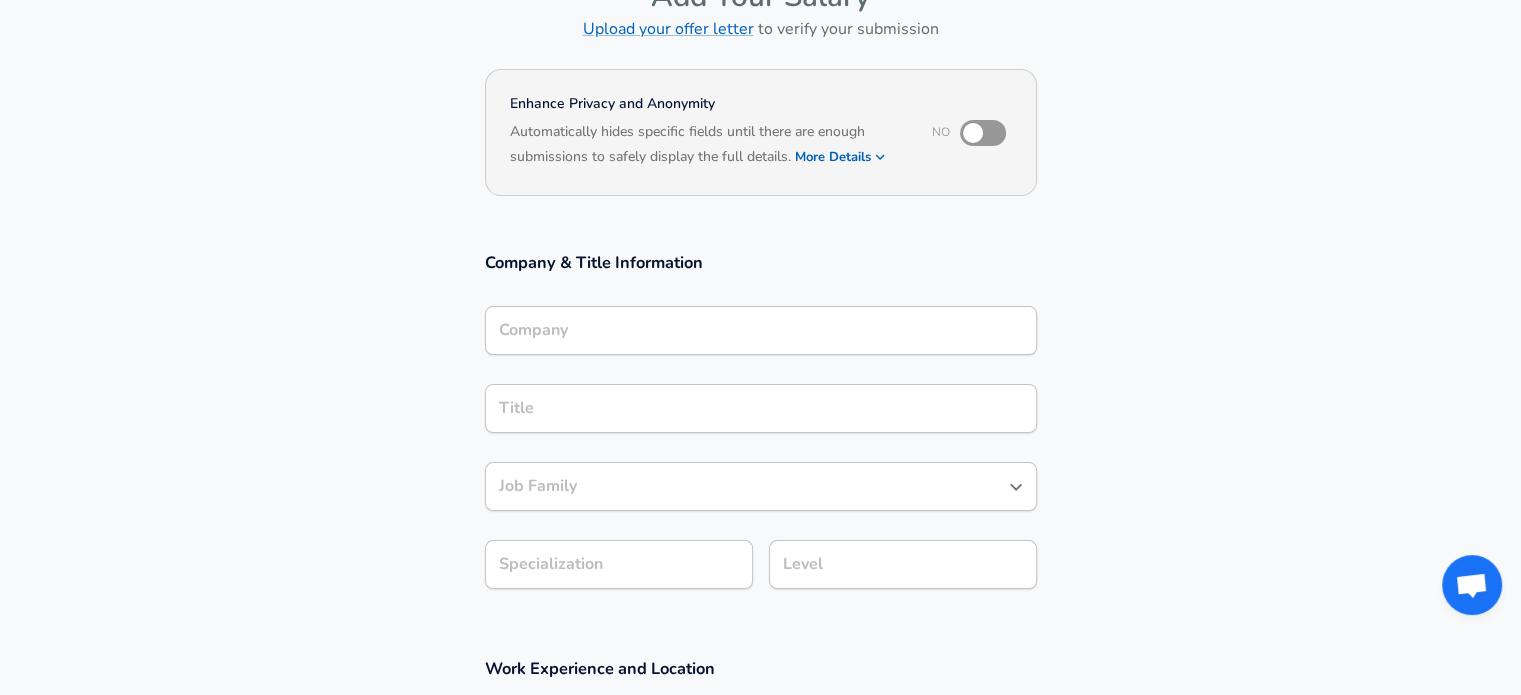 click at bounding box center (973, 133) 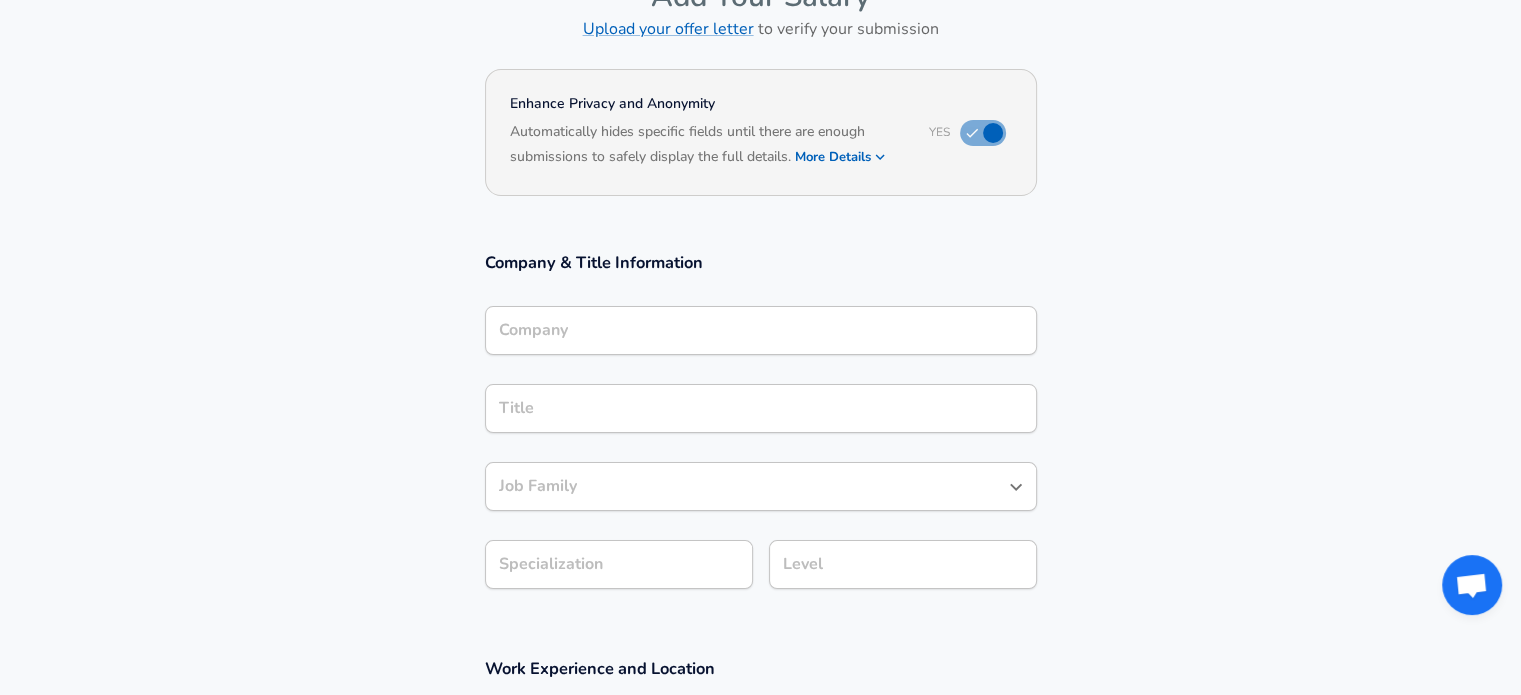 click on "Company" at bounding box center (761, 330) 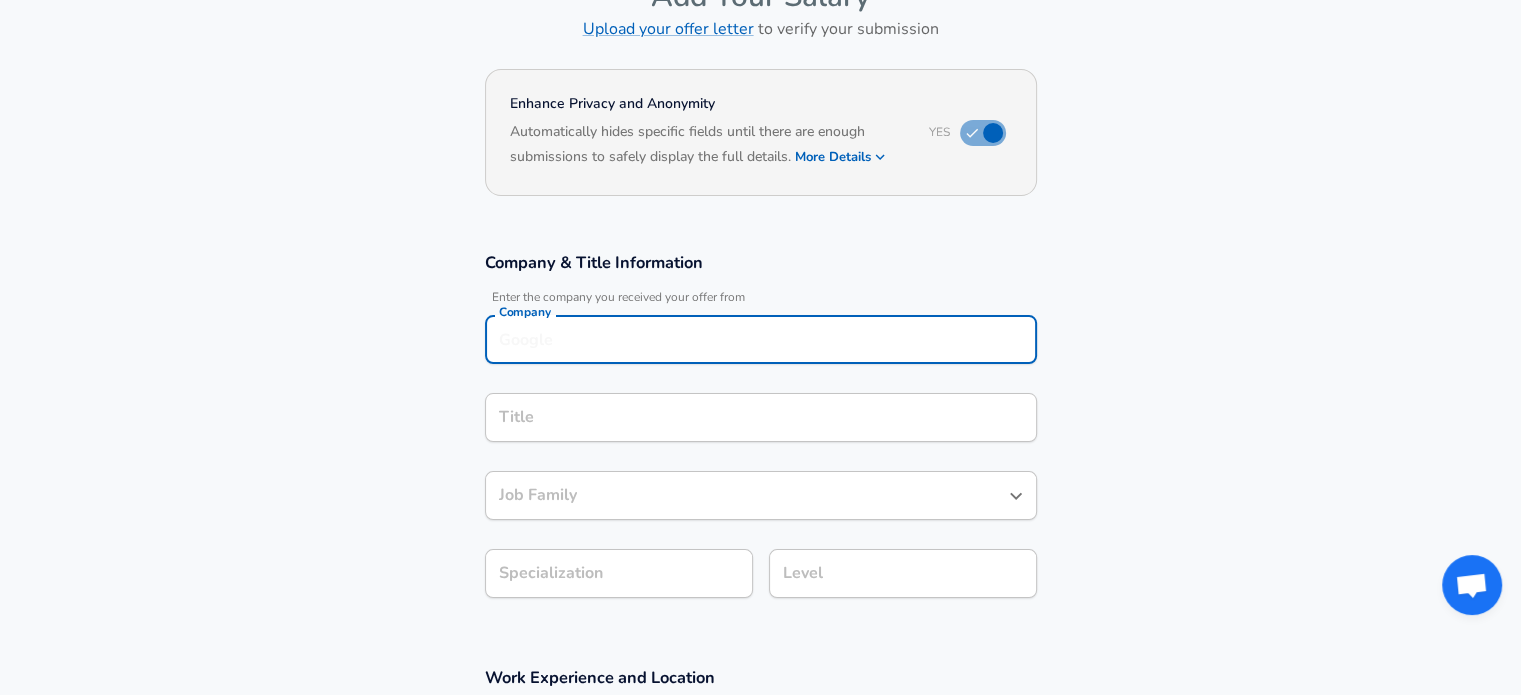scroll, scrollTop: 148, scrollLeft: 0, axis: vertical 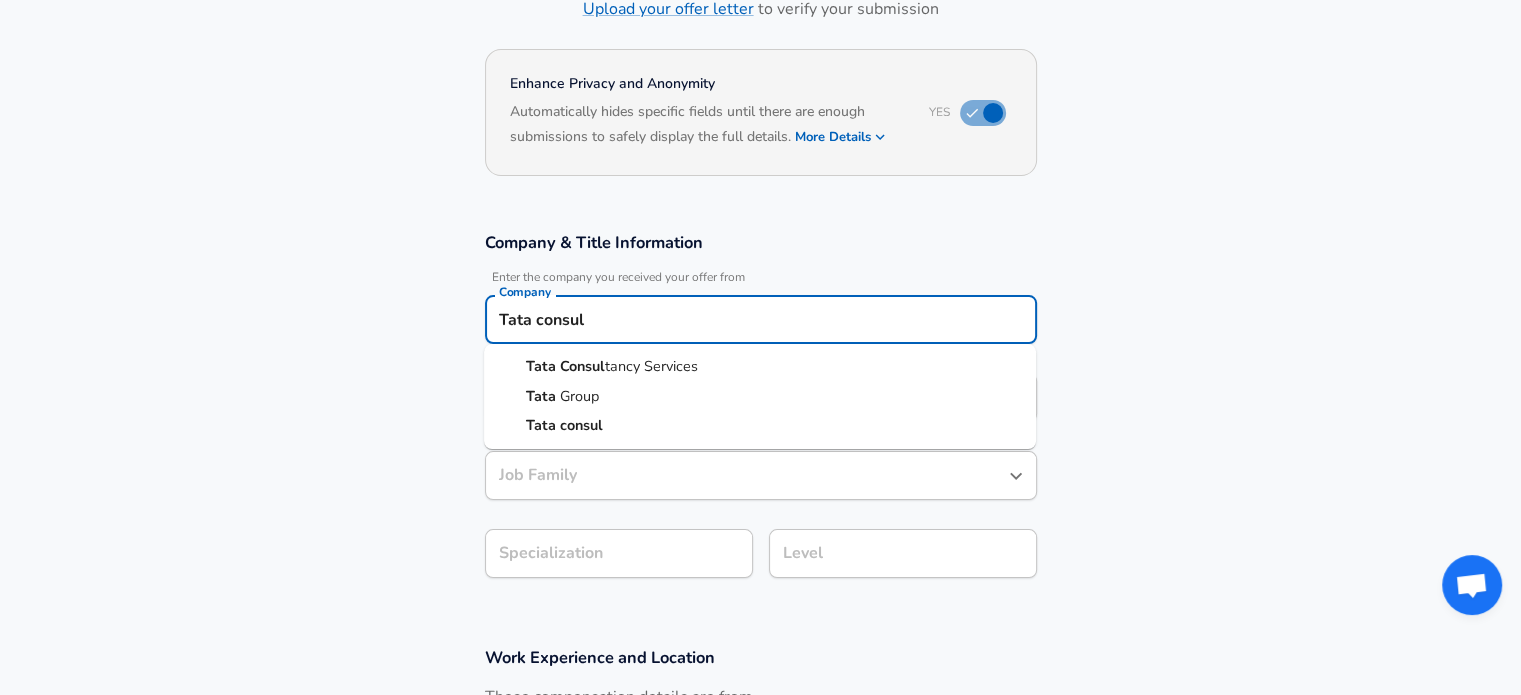 click on "tancy Services" at bounding box center [651, 366] 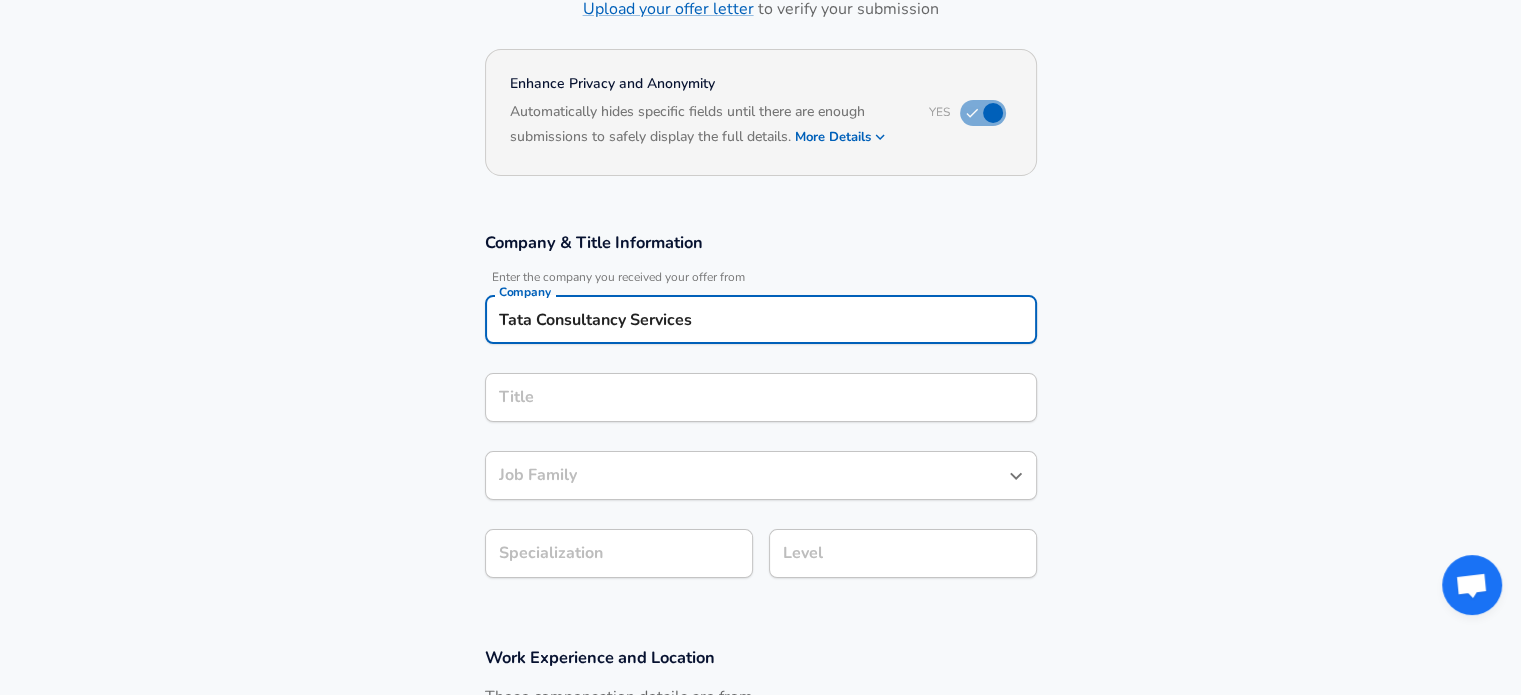 type on "Tata Consultancy Services" 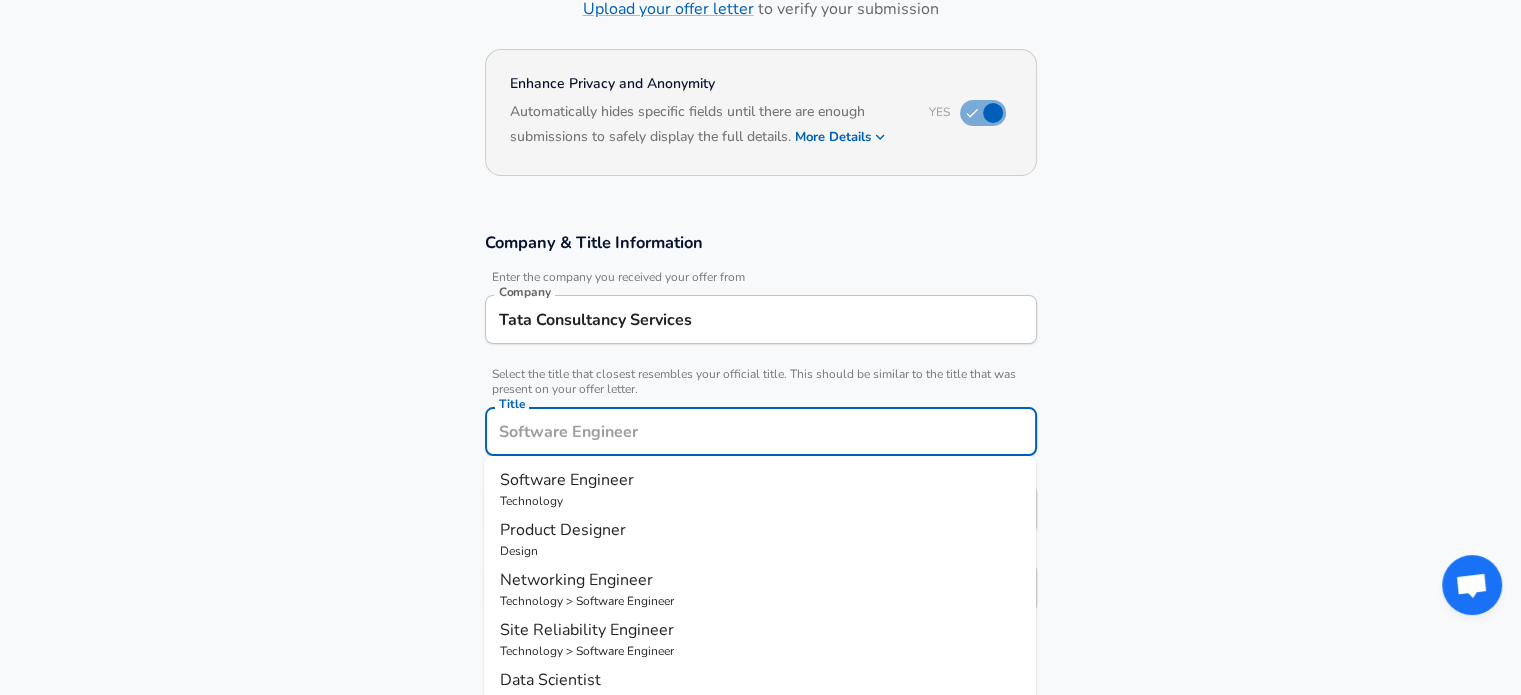 scroll, scrollTop: 188, scrollLeft: 0, axis: vertical 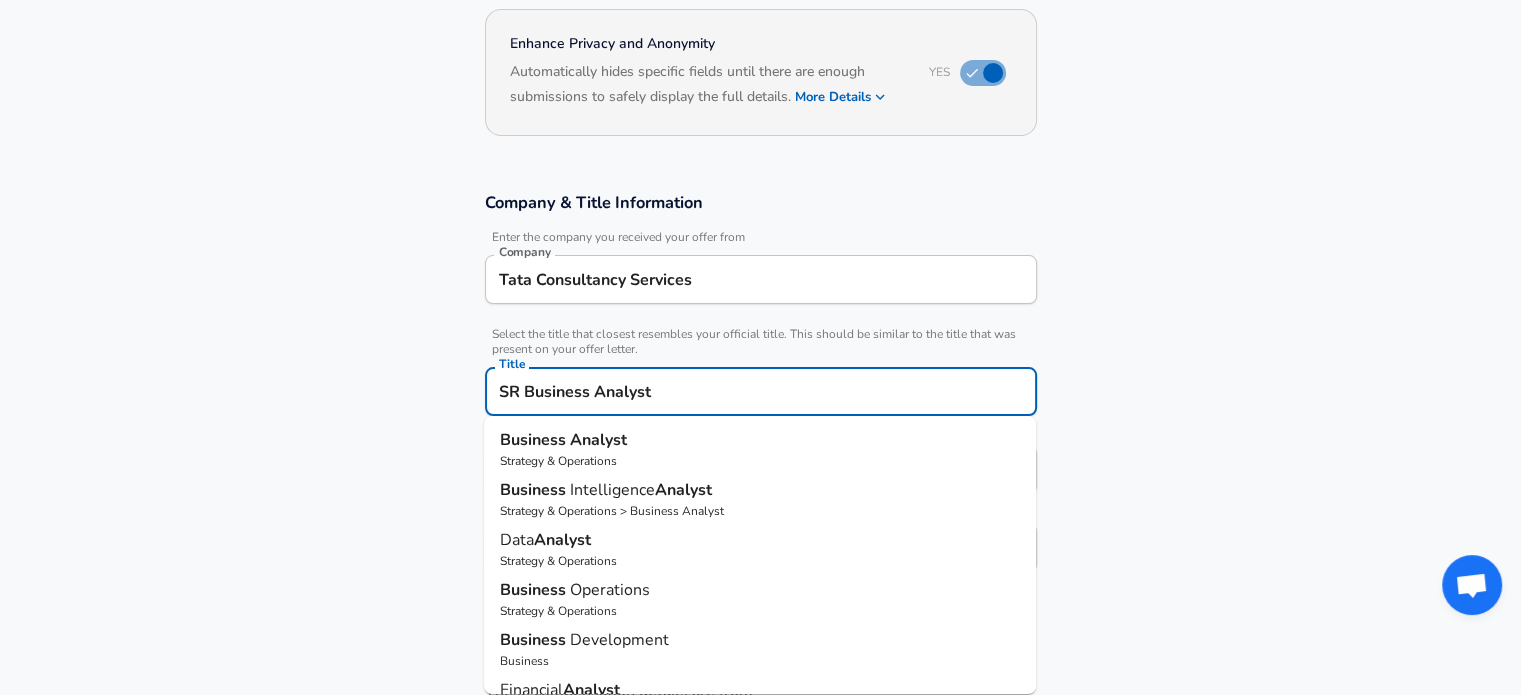 click on "Business" at bounding box center [535, 440] 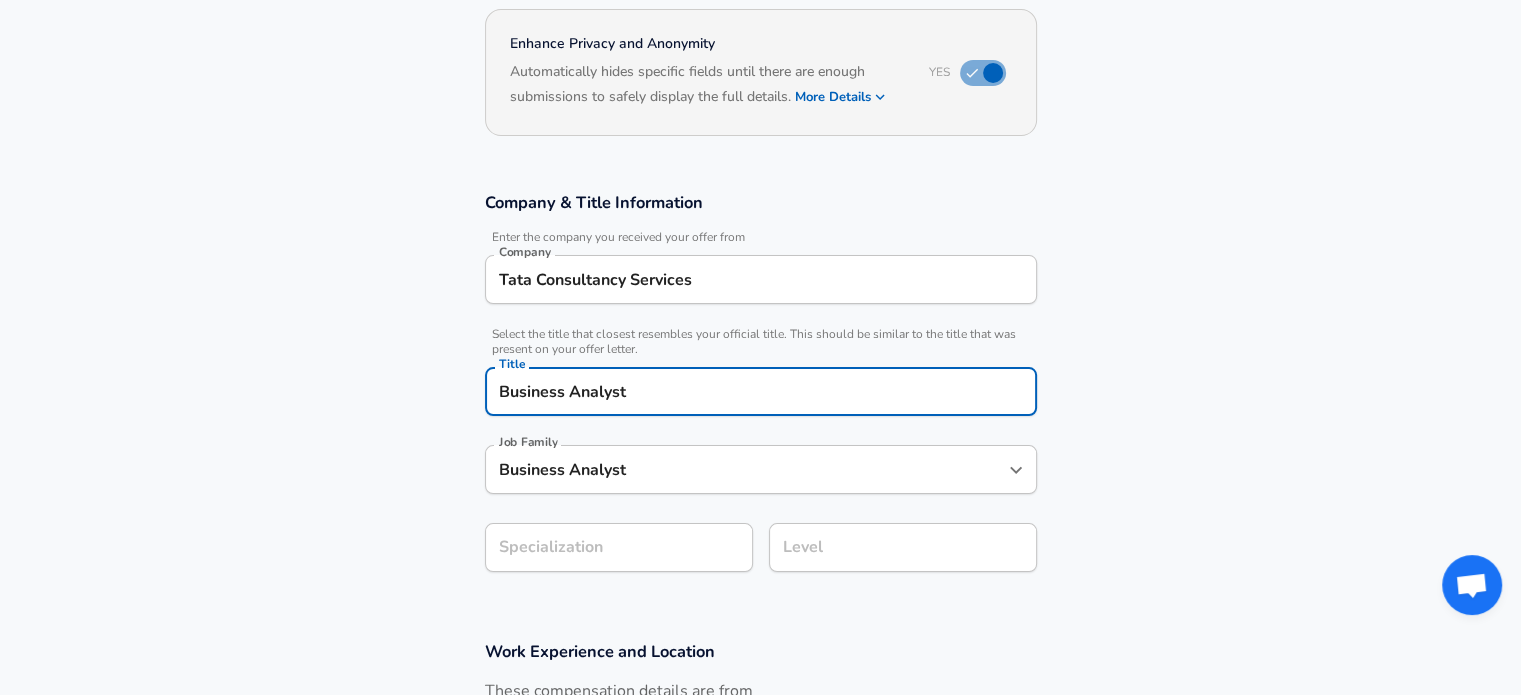 type on "Business Analyst" 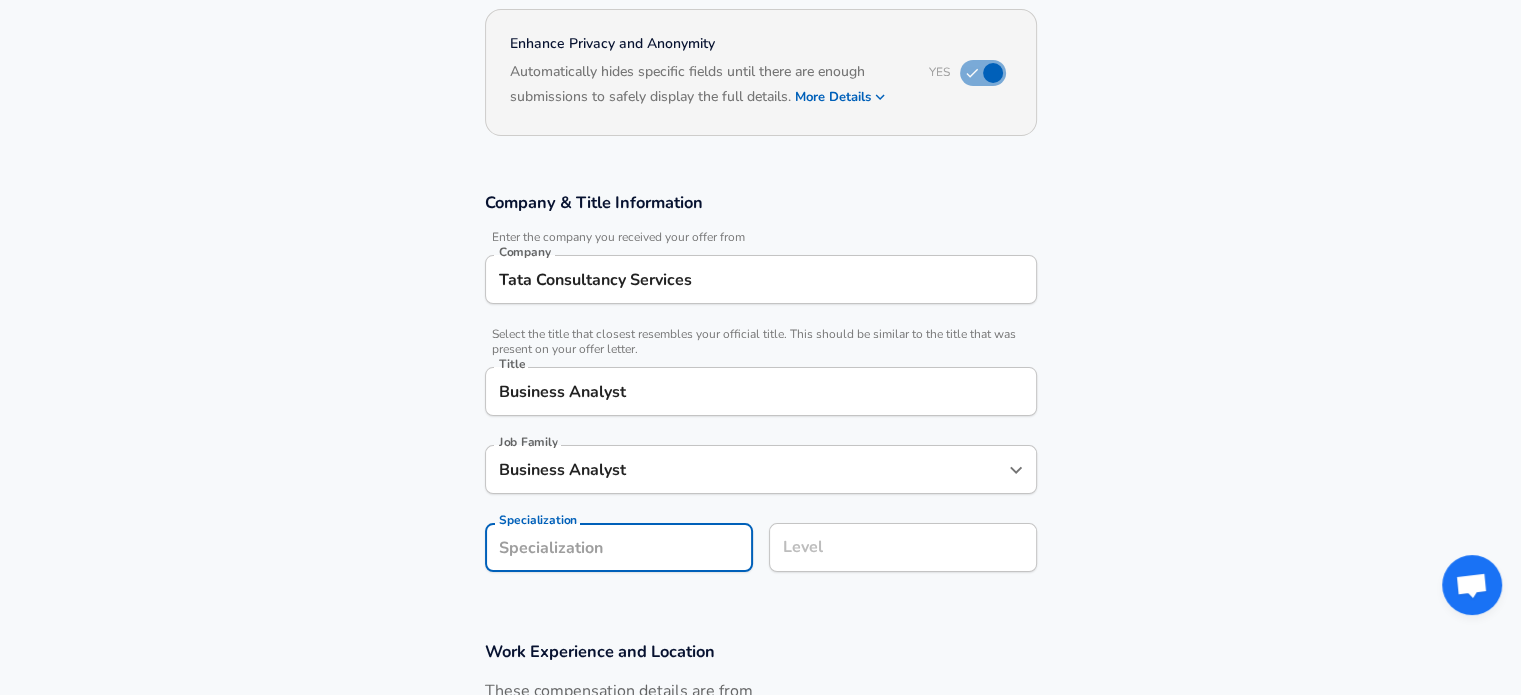 click on "Company & Title Information Enter the company you received your offer from Company Company Select the title that closest resembles your official title. This should be similar to the title that was present on your offer letter. Title Title Job Family Job Family Specialization Specialization Level Level" at bounding box center [760, 392] 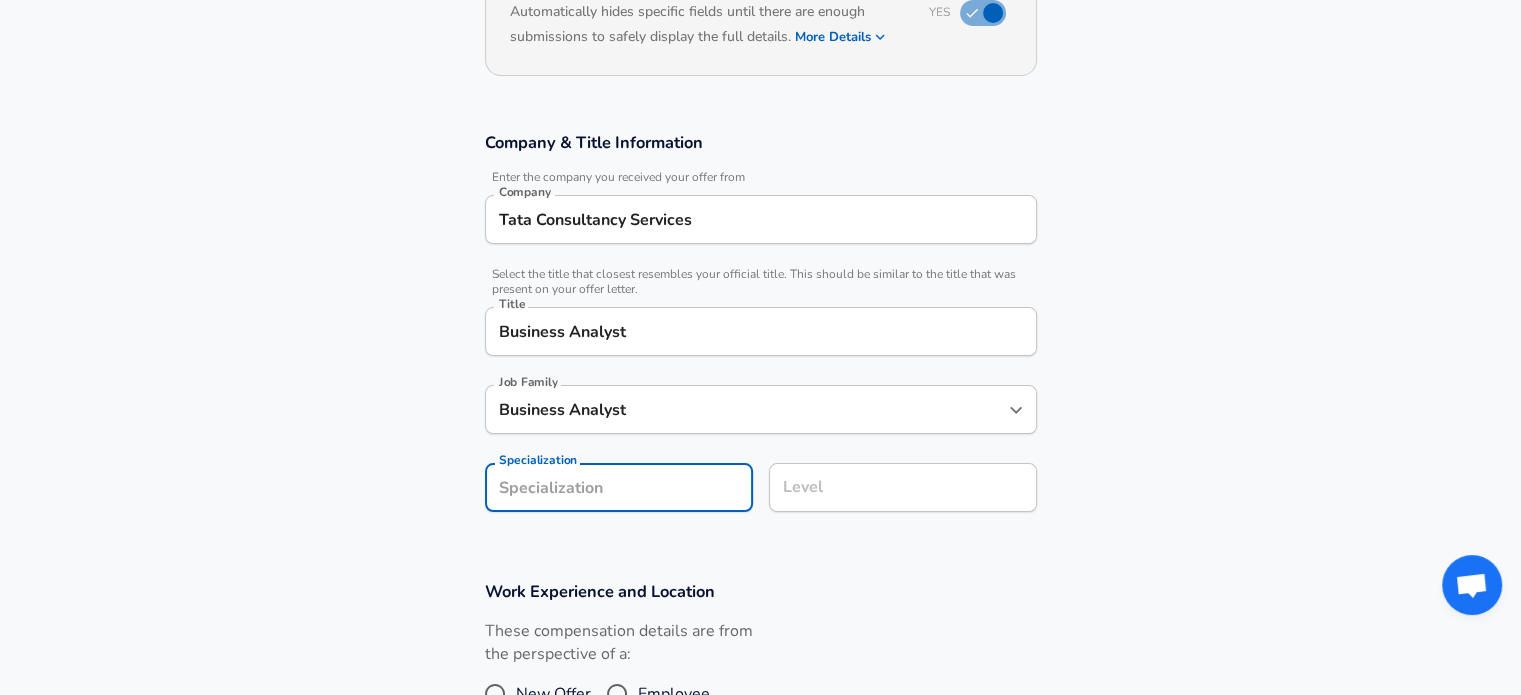 type on "G" 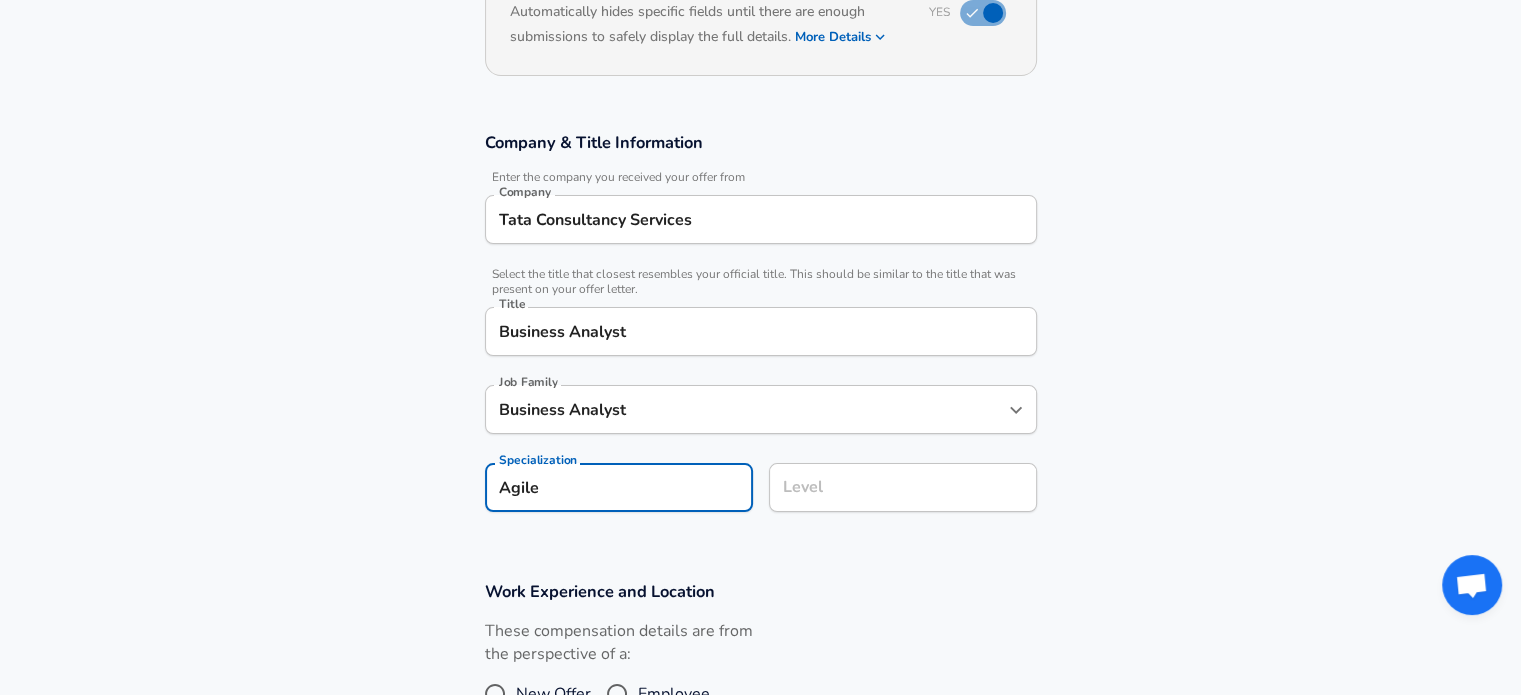 type on "Agile" 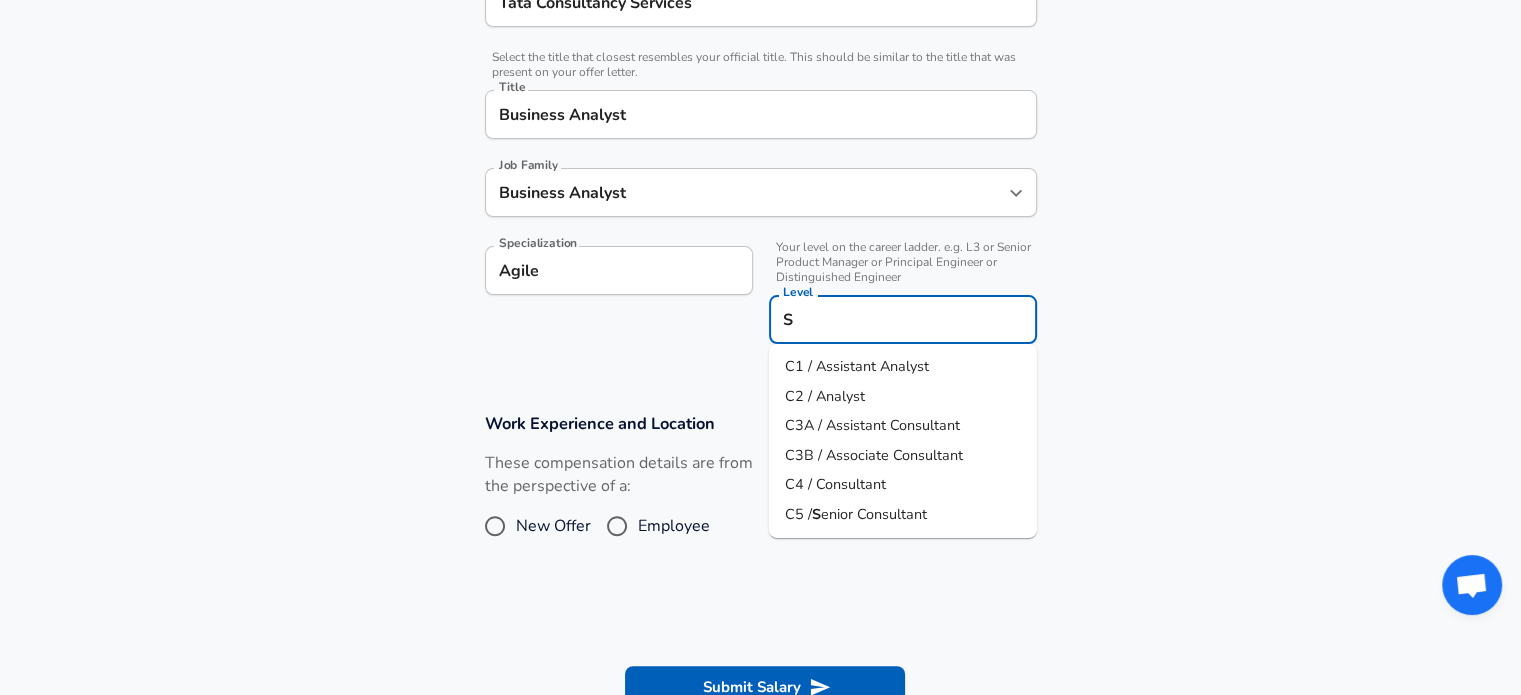 scroll, scrollTop: 467, scrollLeft: 0, axis: vertical 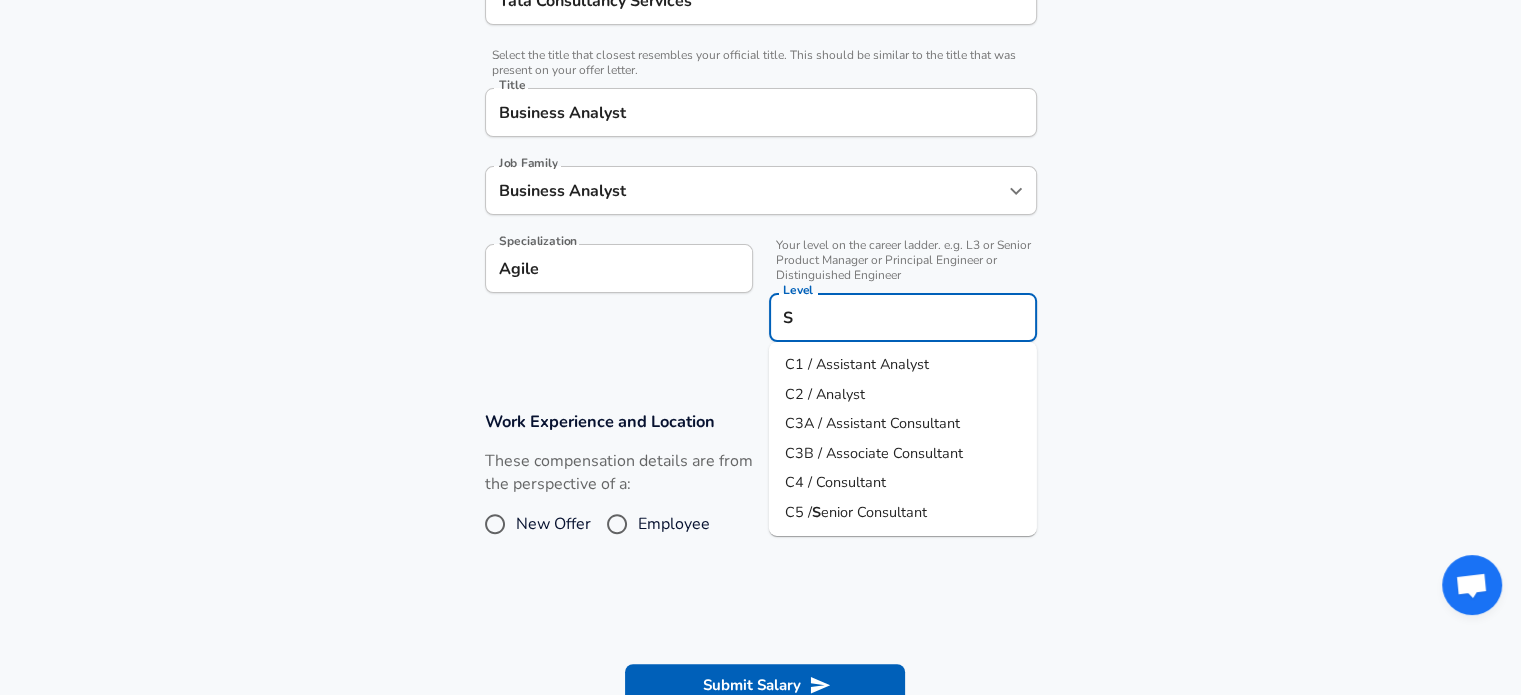 click on "C3B / Associate Consultant" at bounding box center [874, 453] 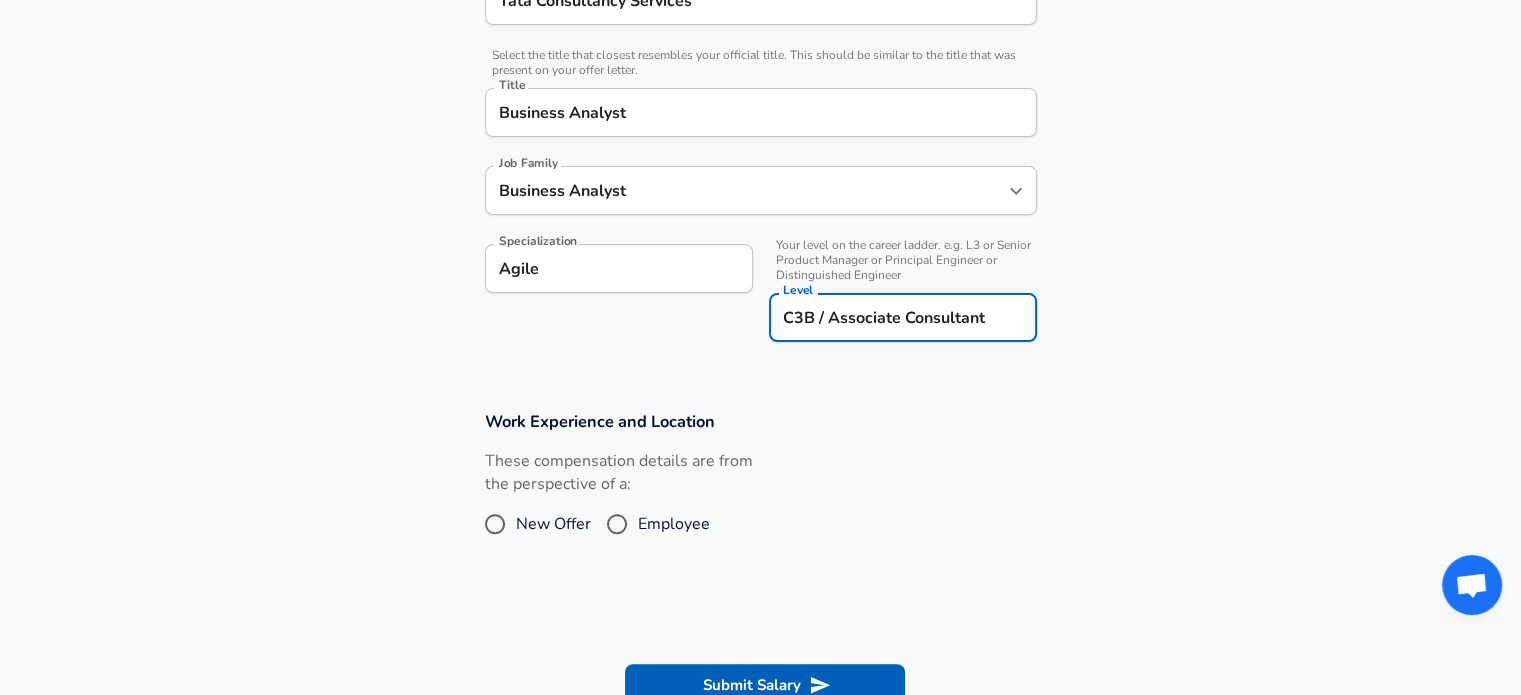 type on "C3B / Associate Consultant" 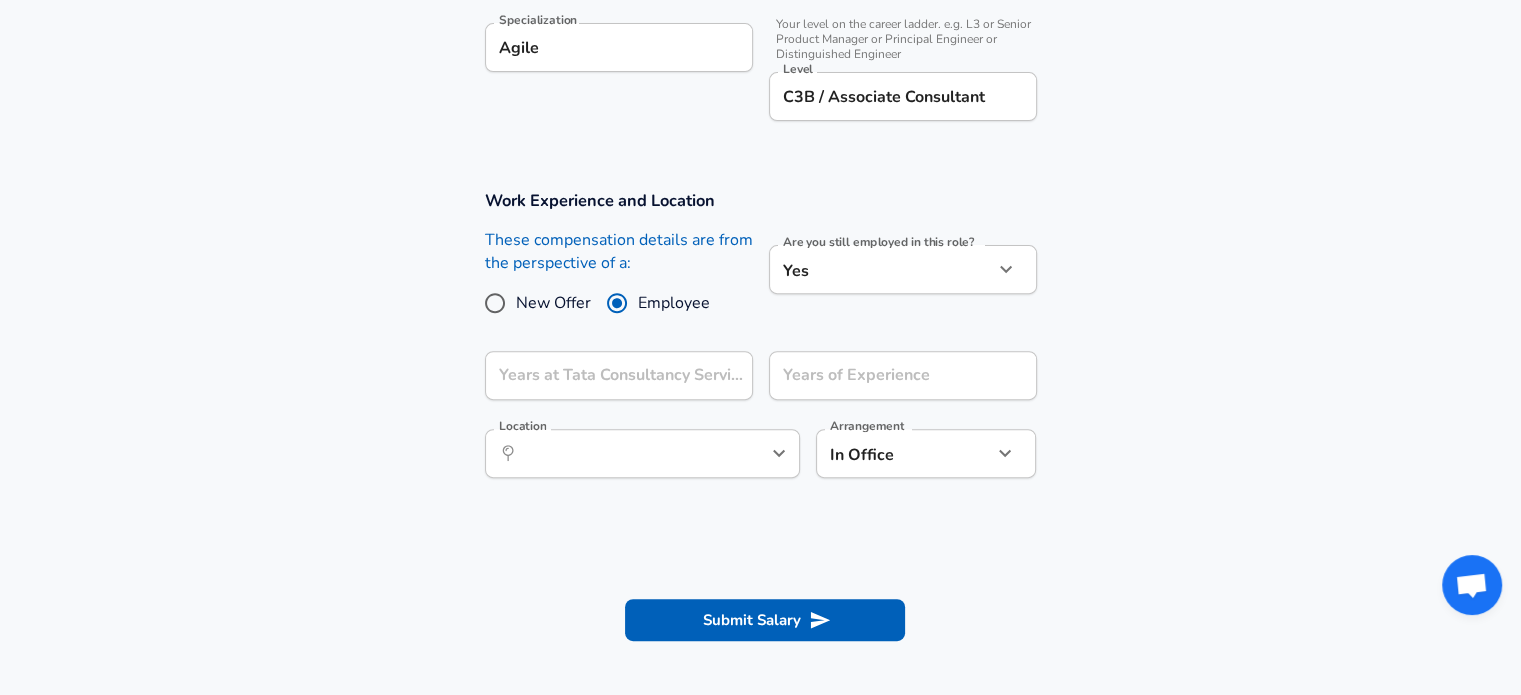 scroll, scrollTop: 694, scrollLeft: 0, axis: vertical 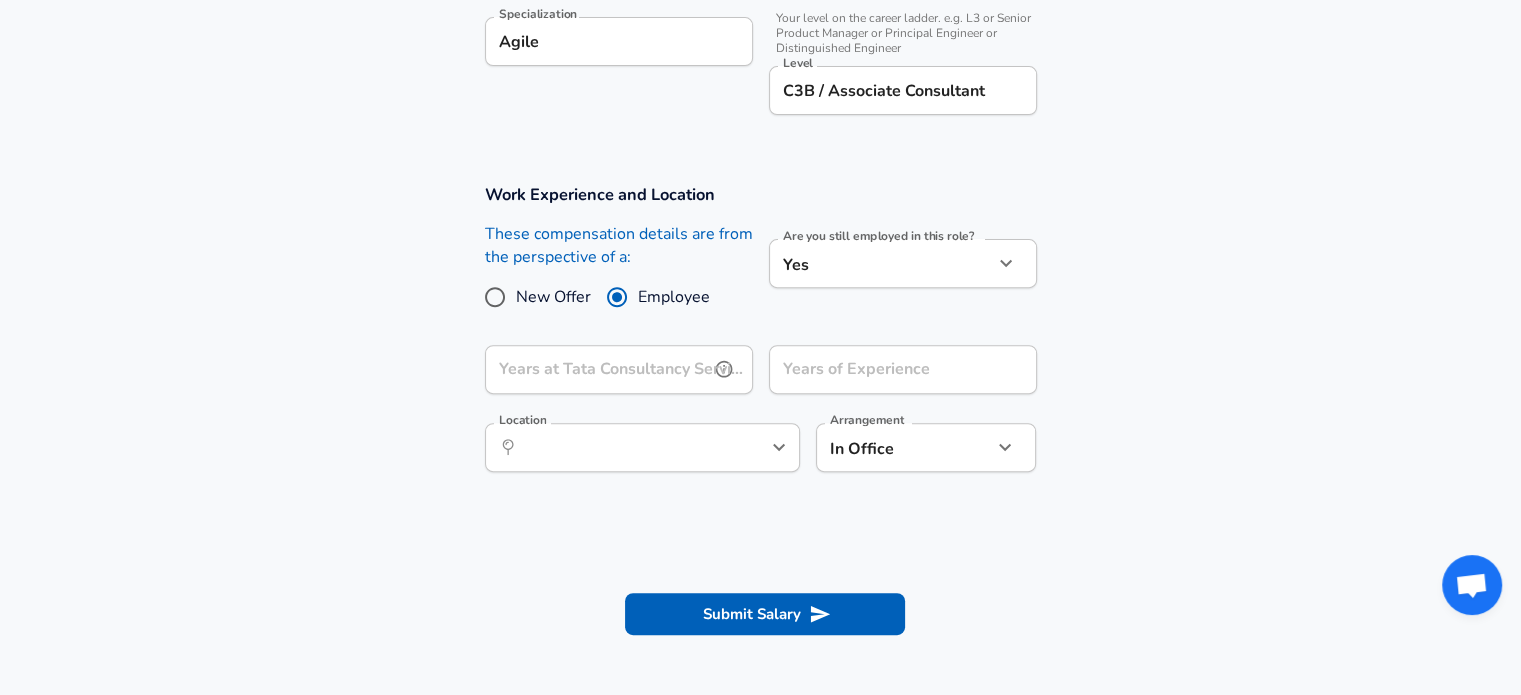 click on "Years at Tata Consultancy Services" at bounding box center [597, 369] 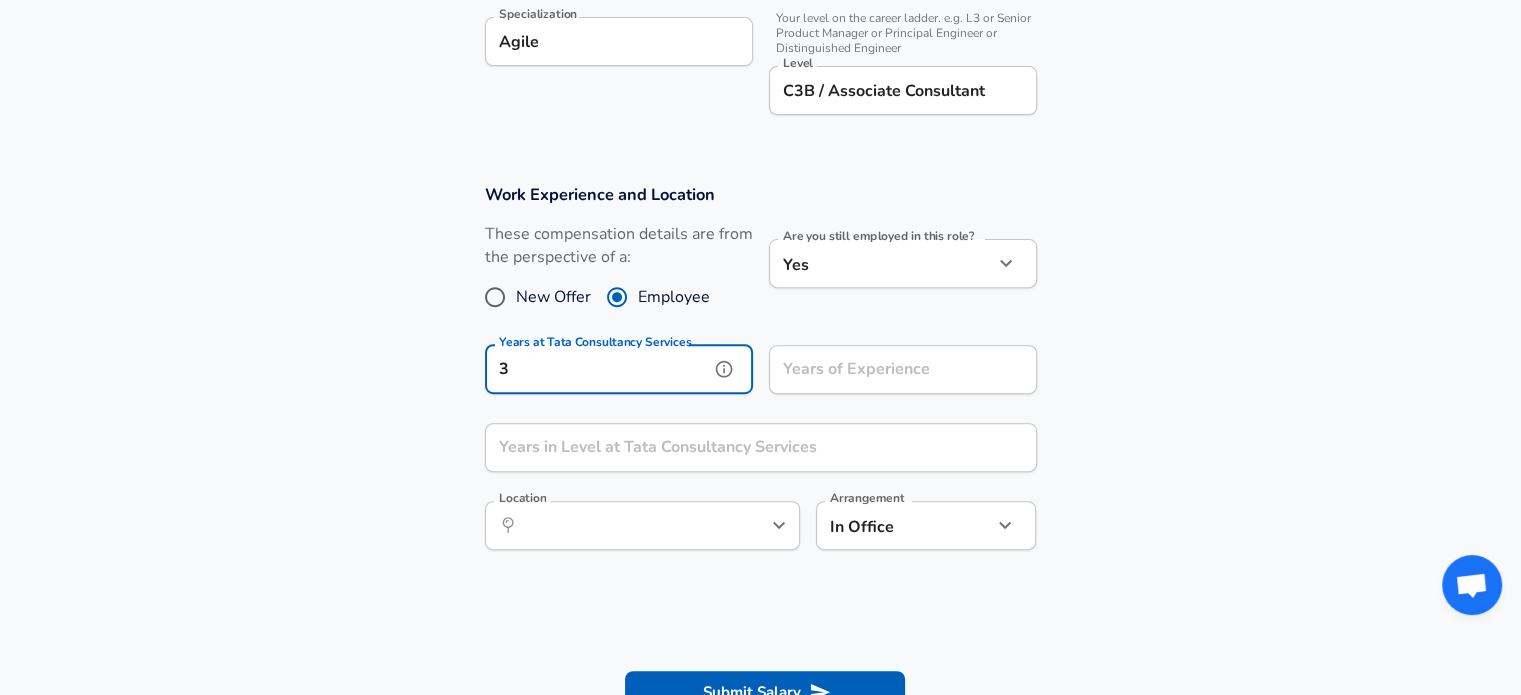type on "3" 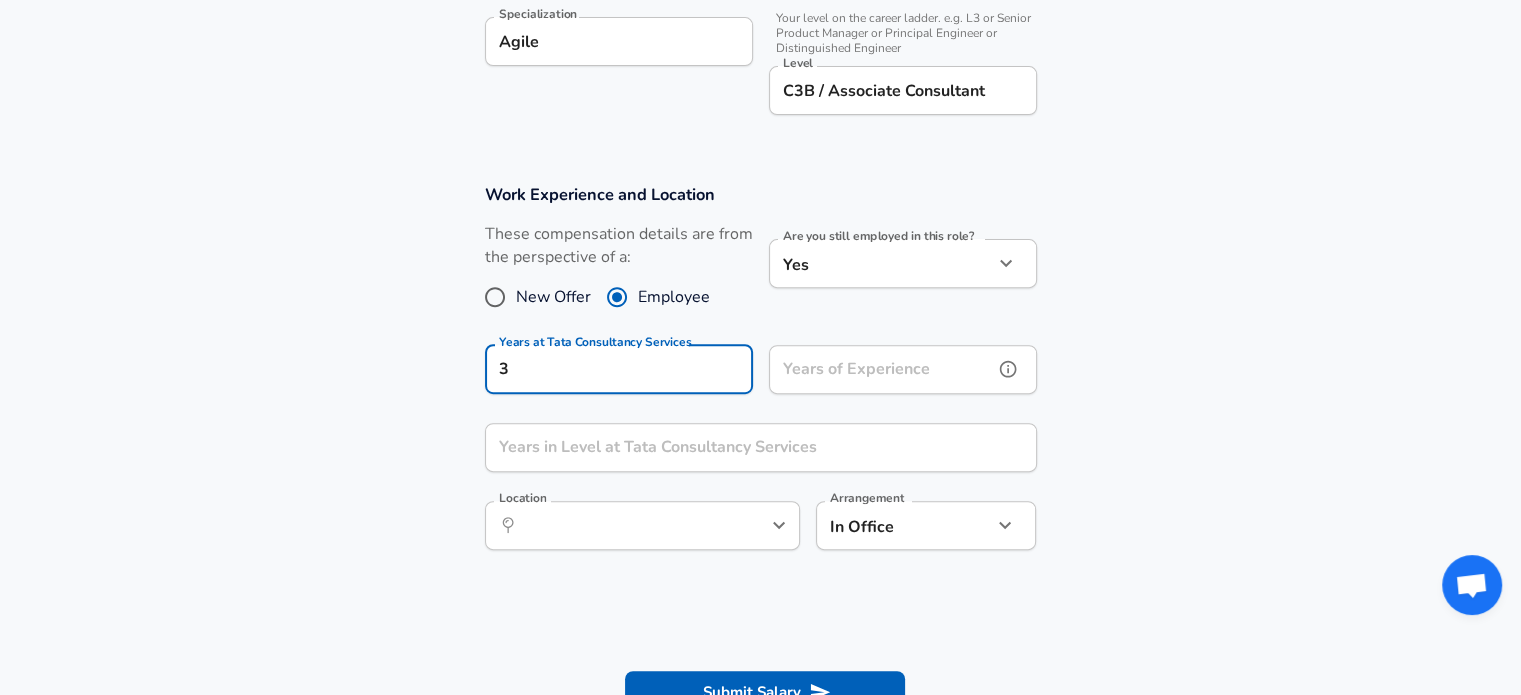 click on "Years of Experience" at bounding box center [881, 369] 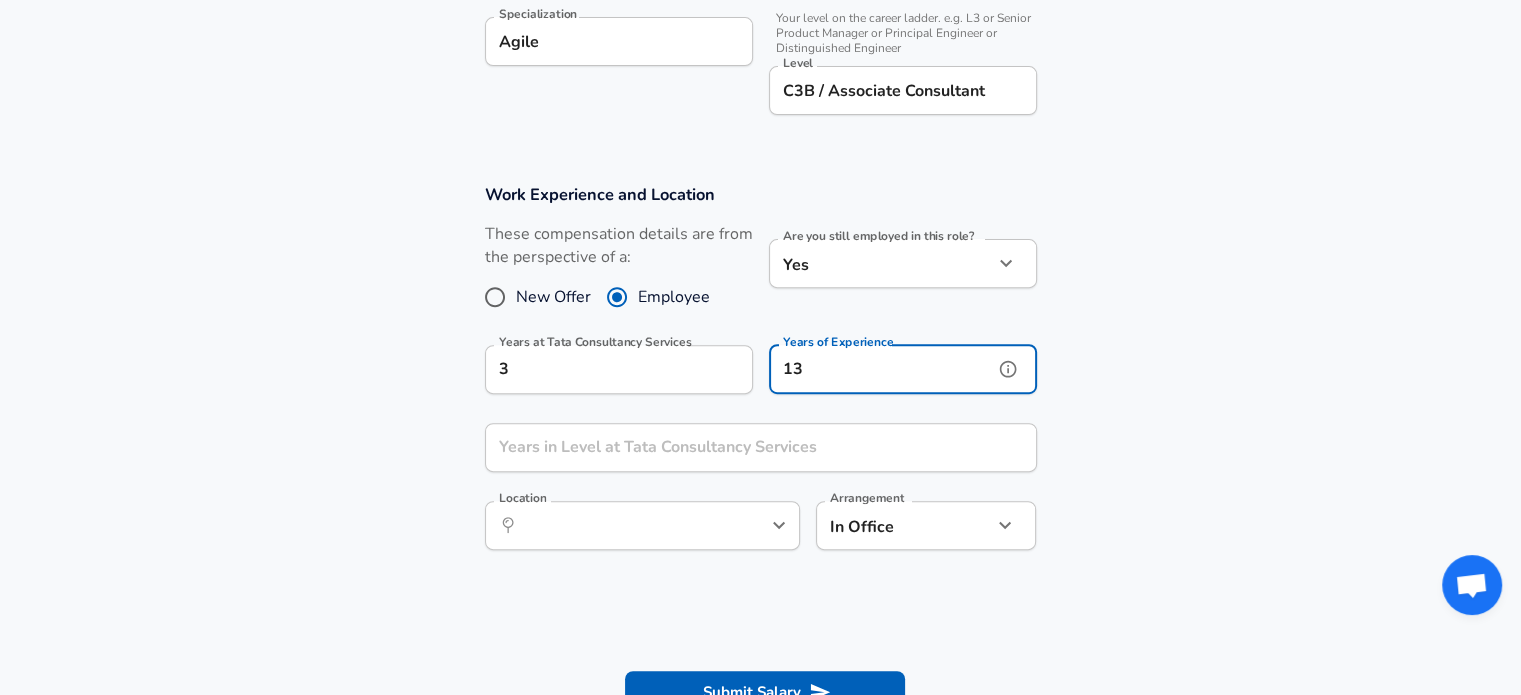 type on "13" 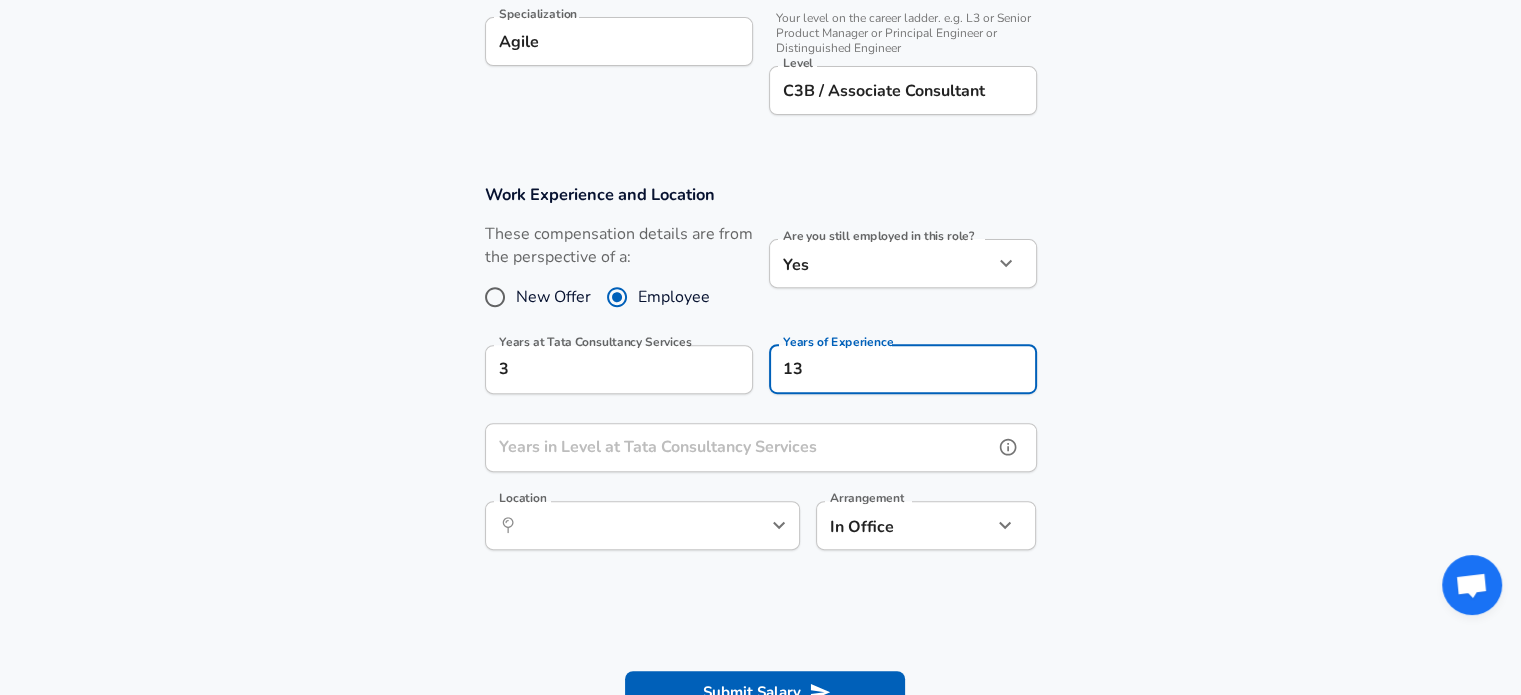 click on "Years in Level at Tata Consultancy Services" at bounding box center [739, 447] 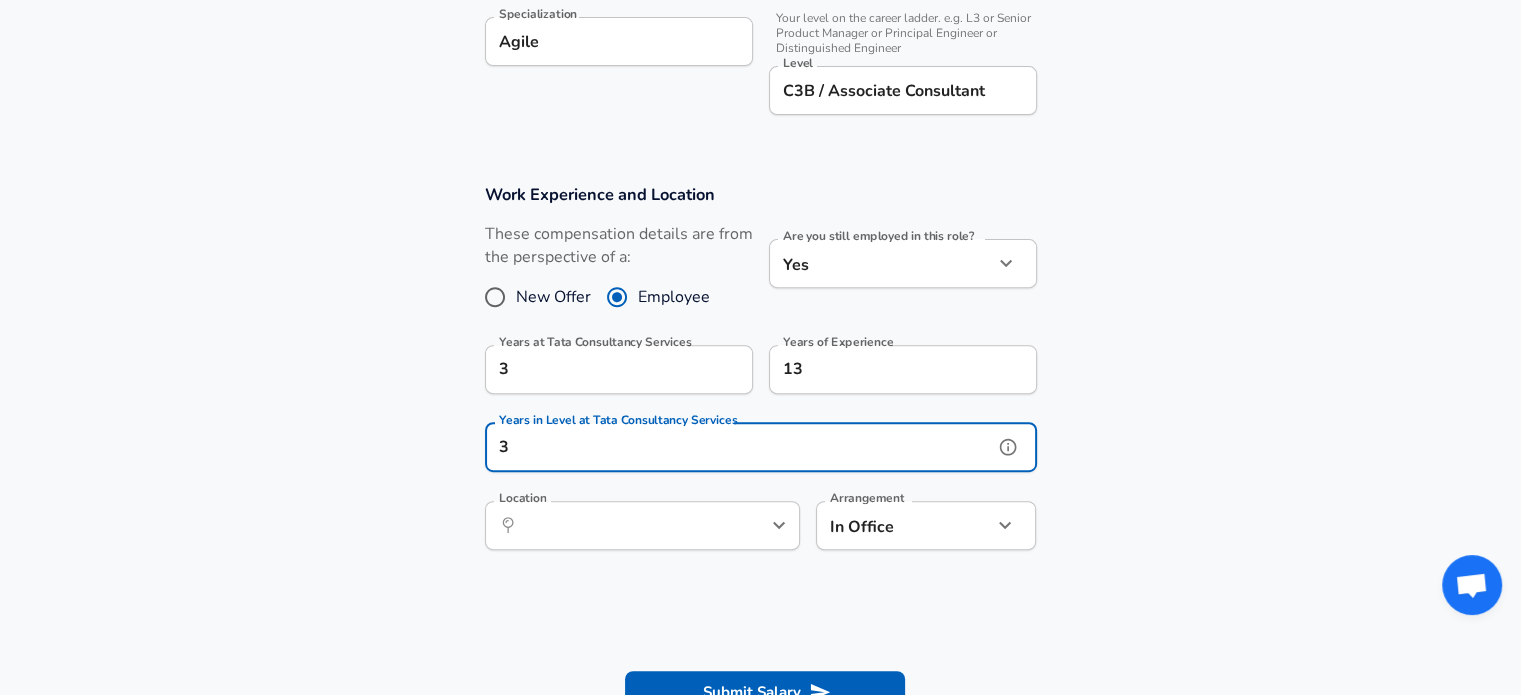 click on "​ Location" at bounding box center (642, 525) 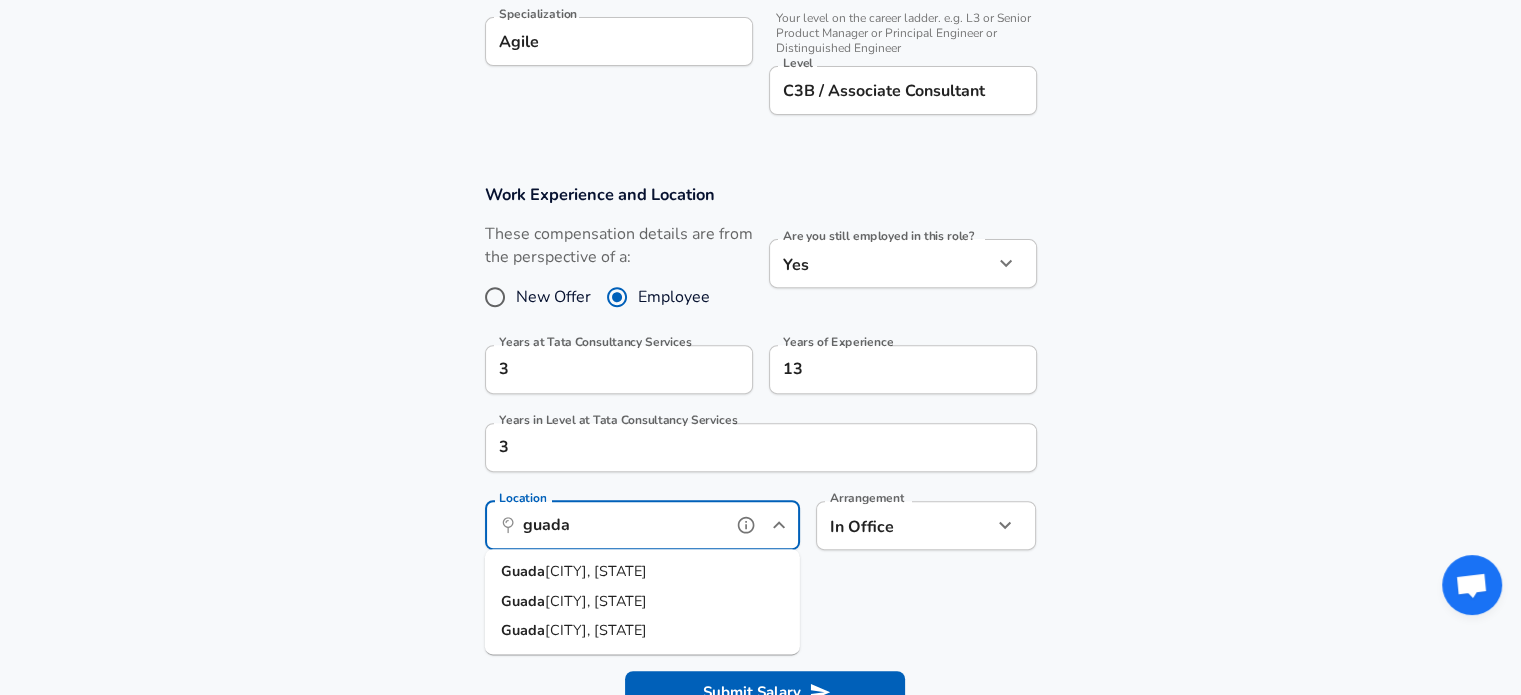 click on "[CITY], [STATE]" at bounding box center [596, 571] 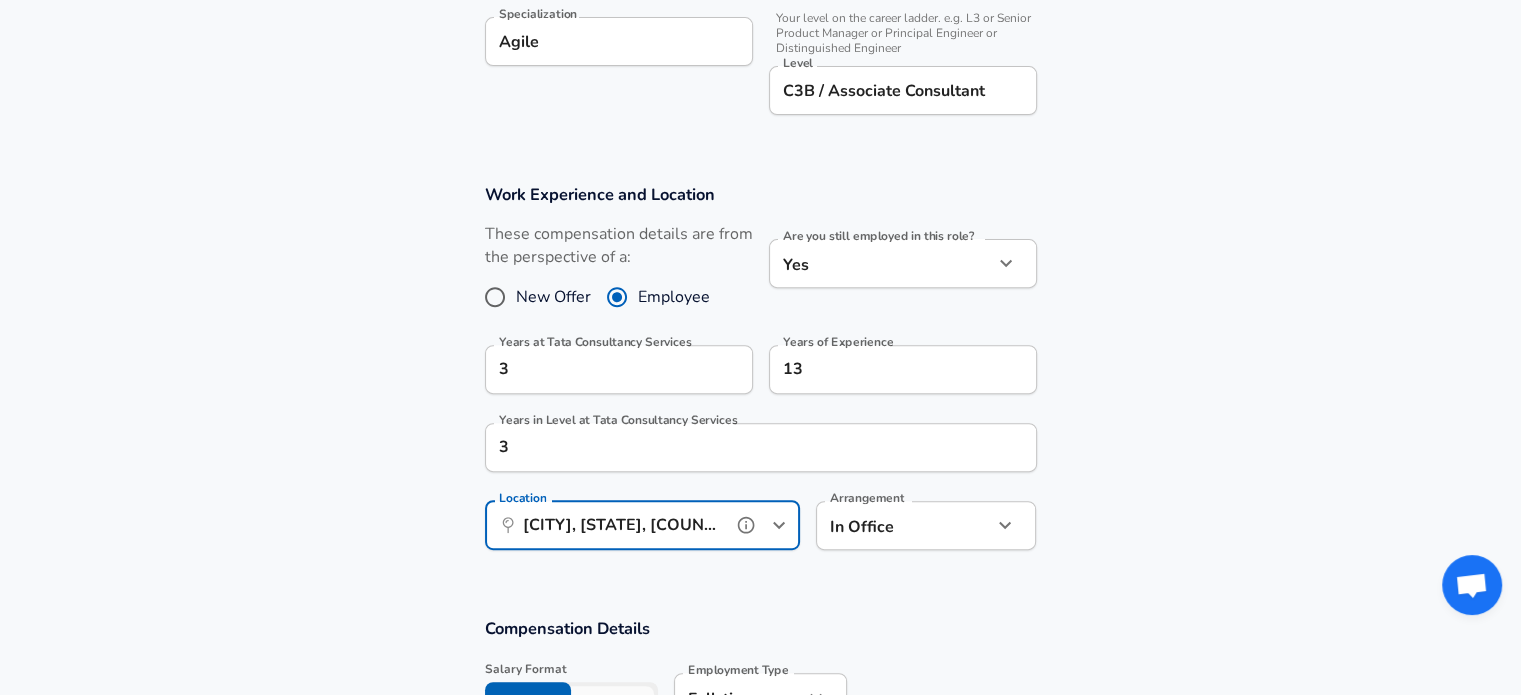 type on "[CITY], [STATE], [COUNTRY]" 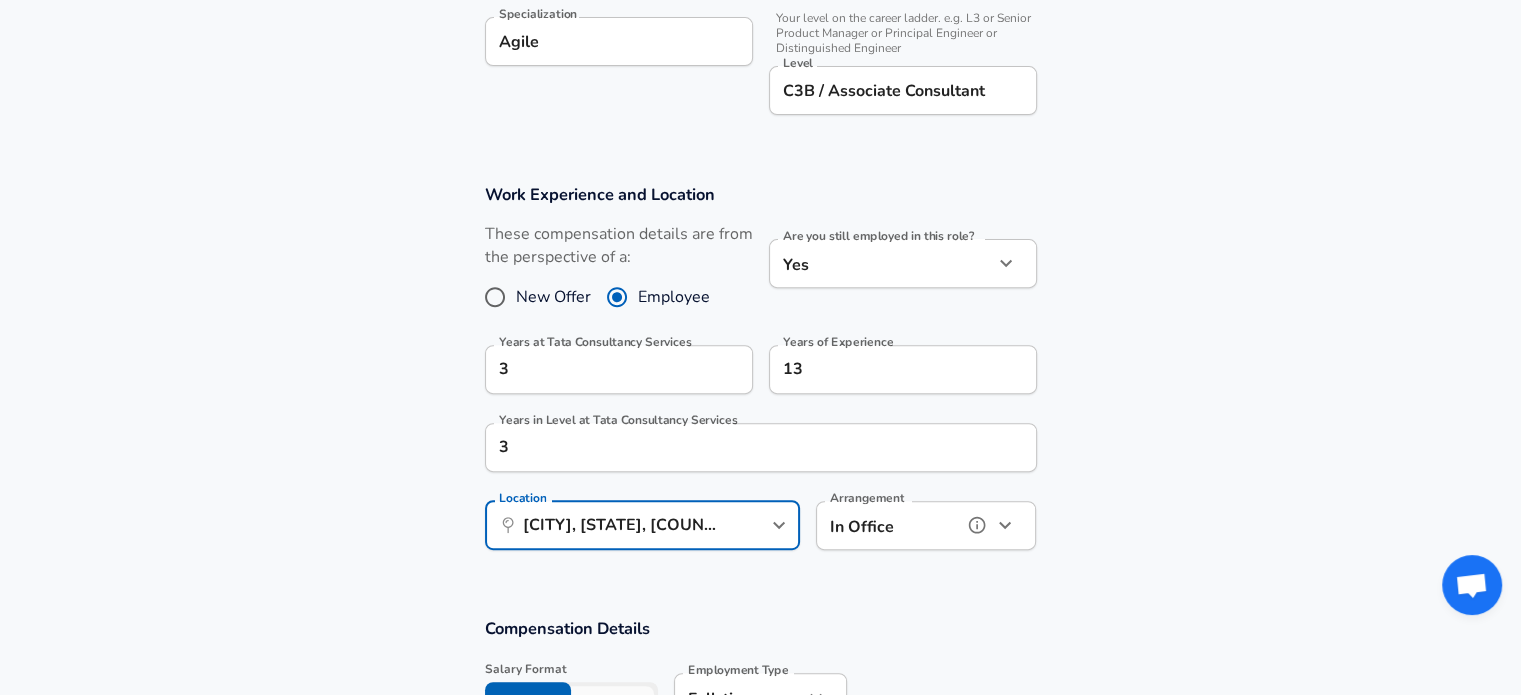 click at bounding box center (977, 525) 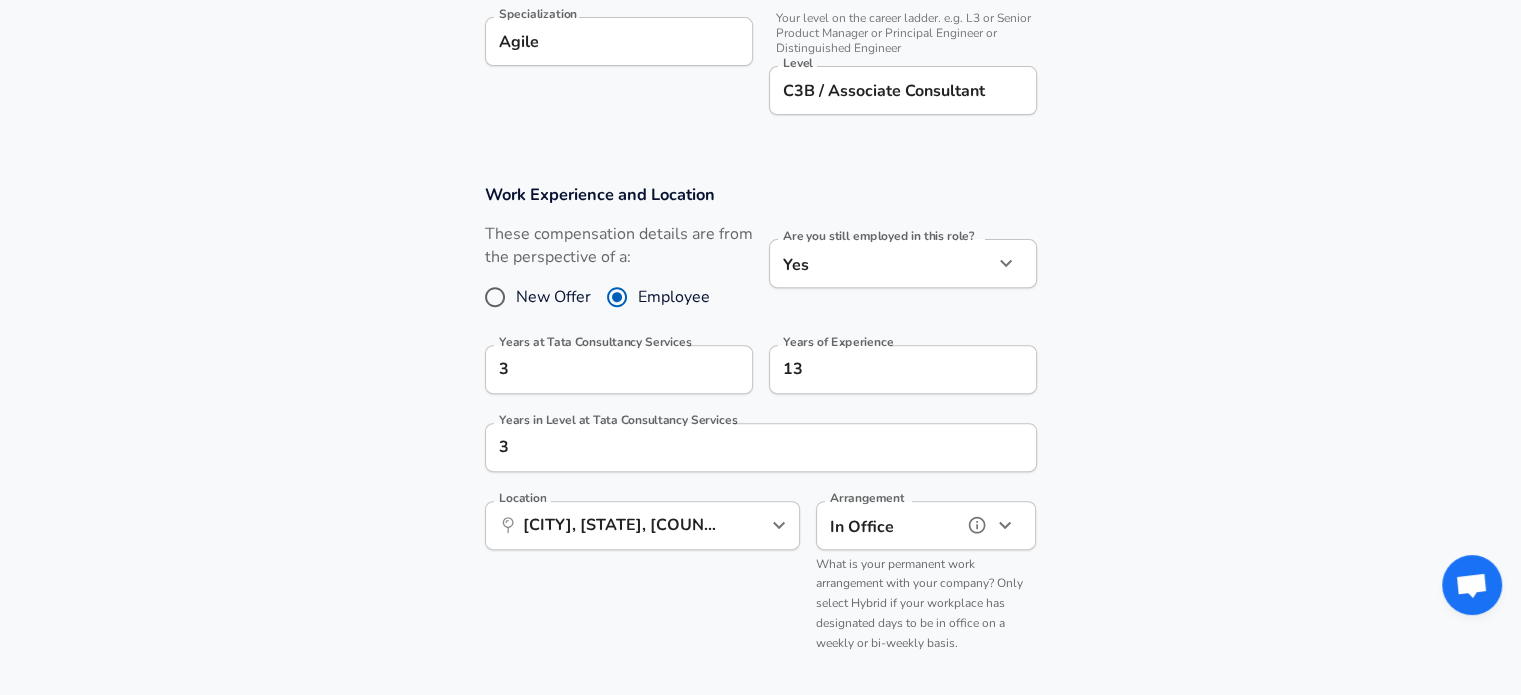 click at bounding box center (1005, 525) 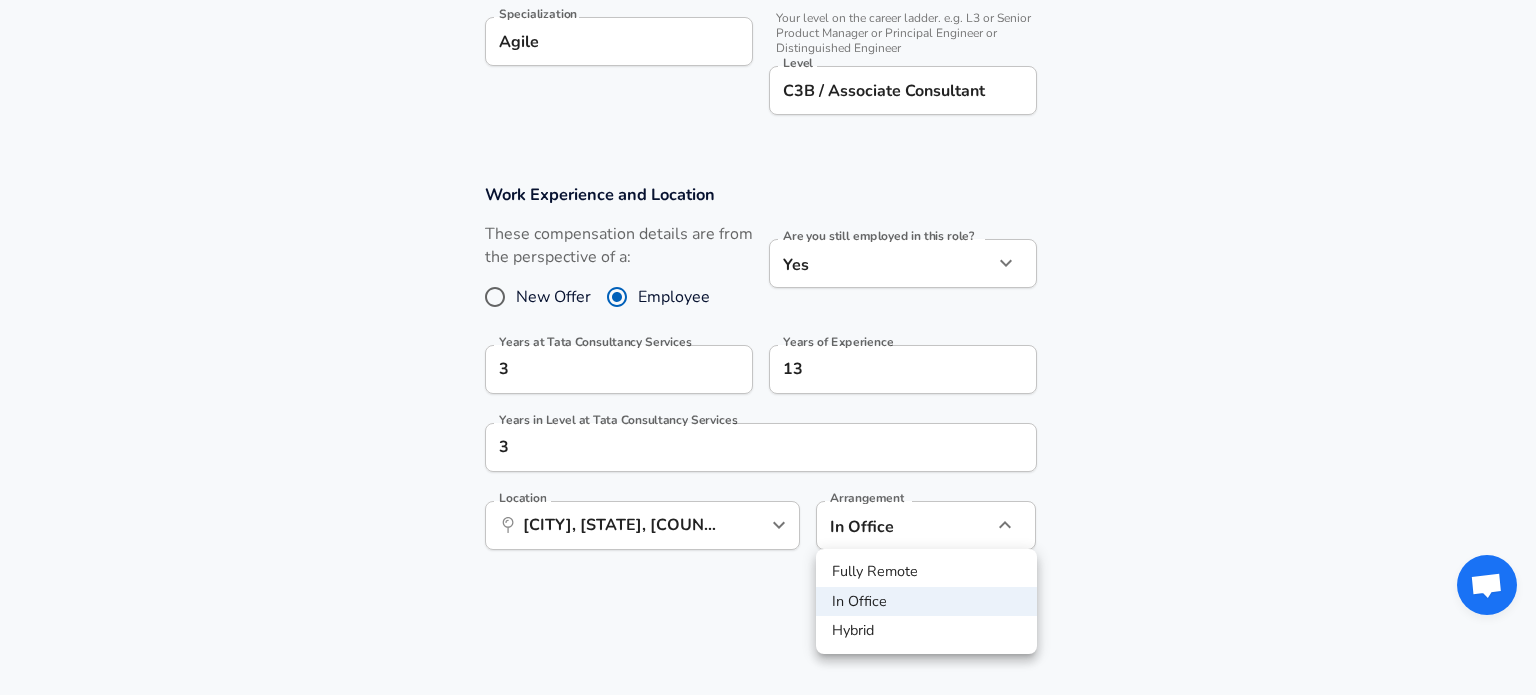 click on "Fully Remote" at bounding box center (926, 572) 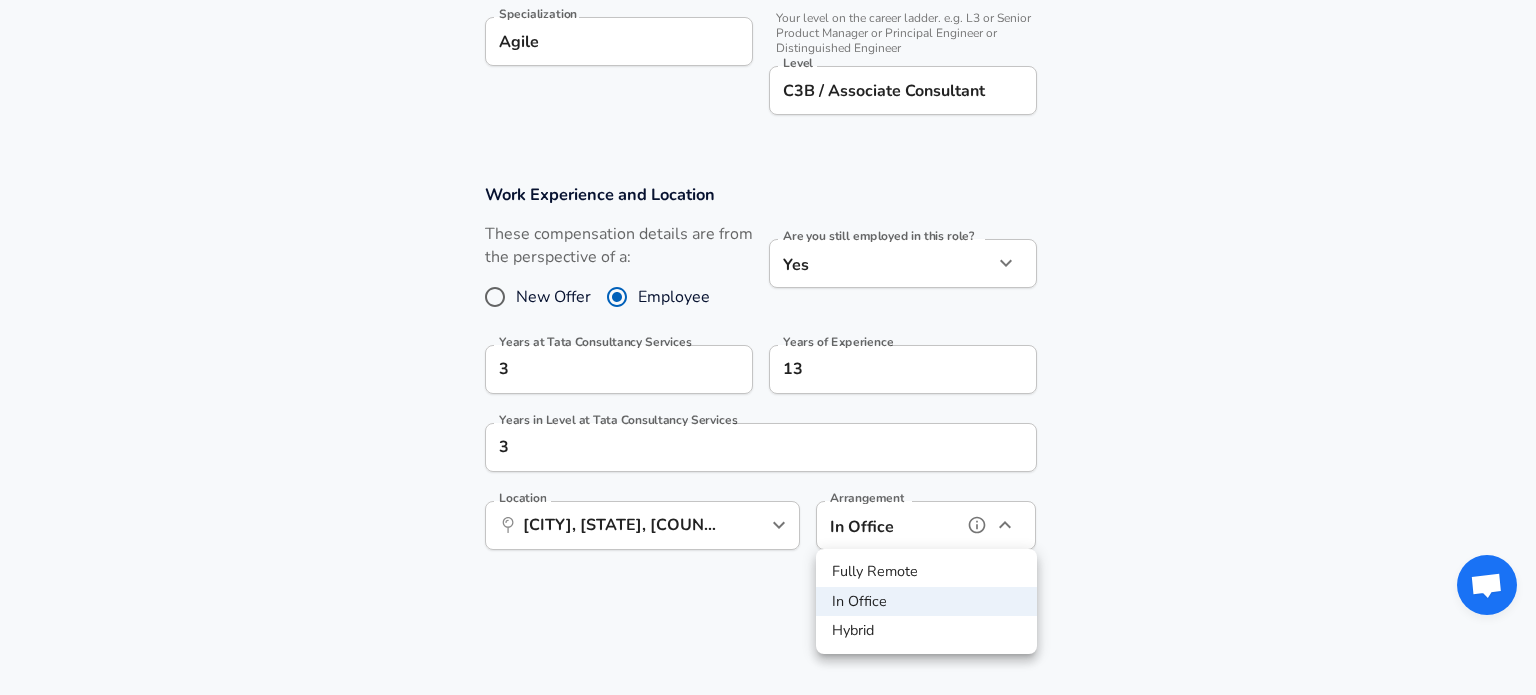 type on "remote" 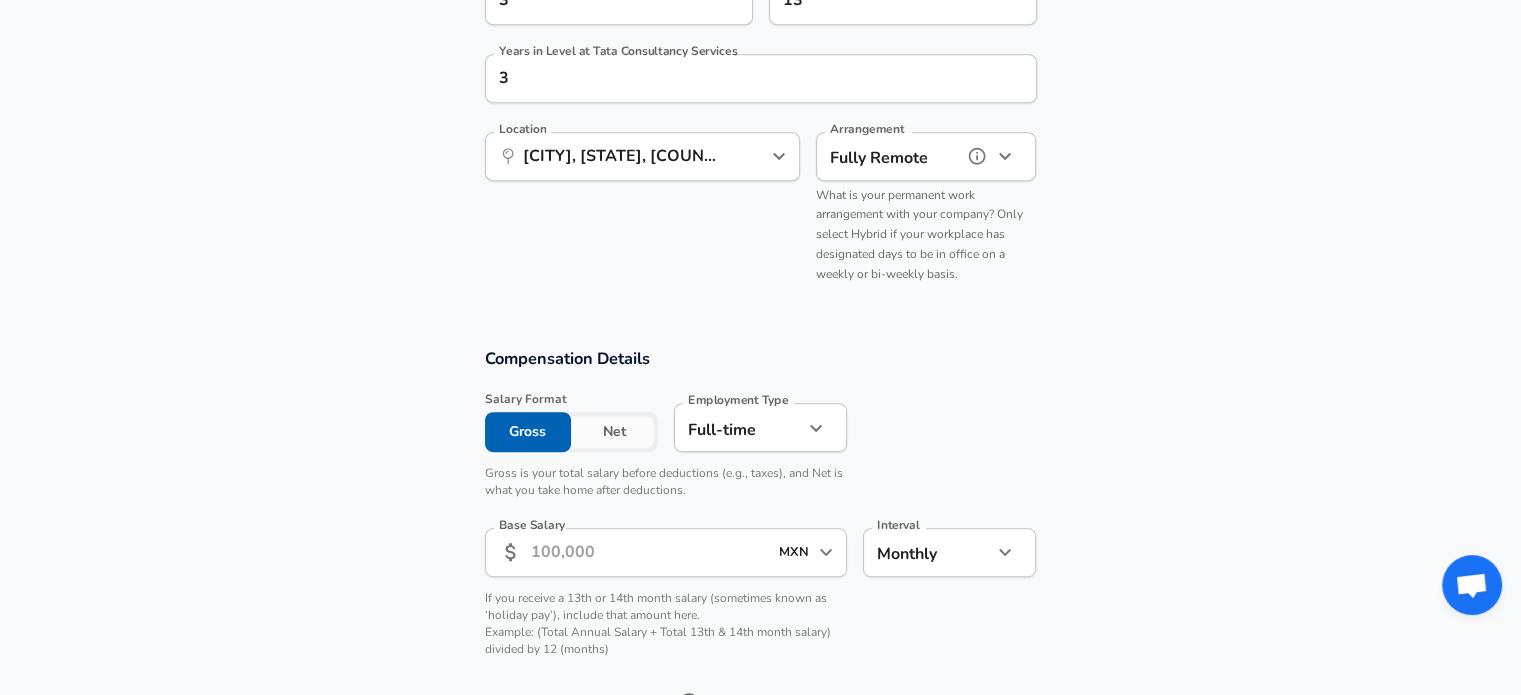 scroll, scrollTop: 1123, scrollLeft: 0, axis: vertical 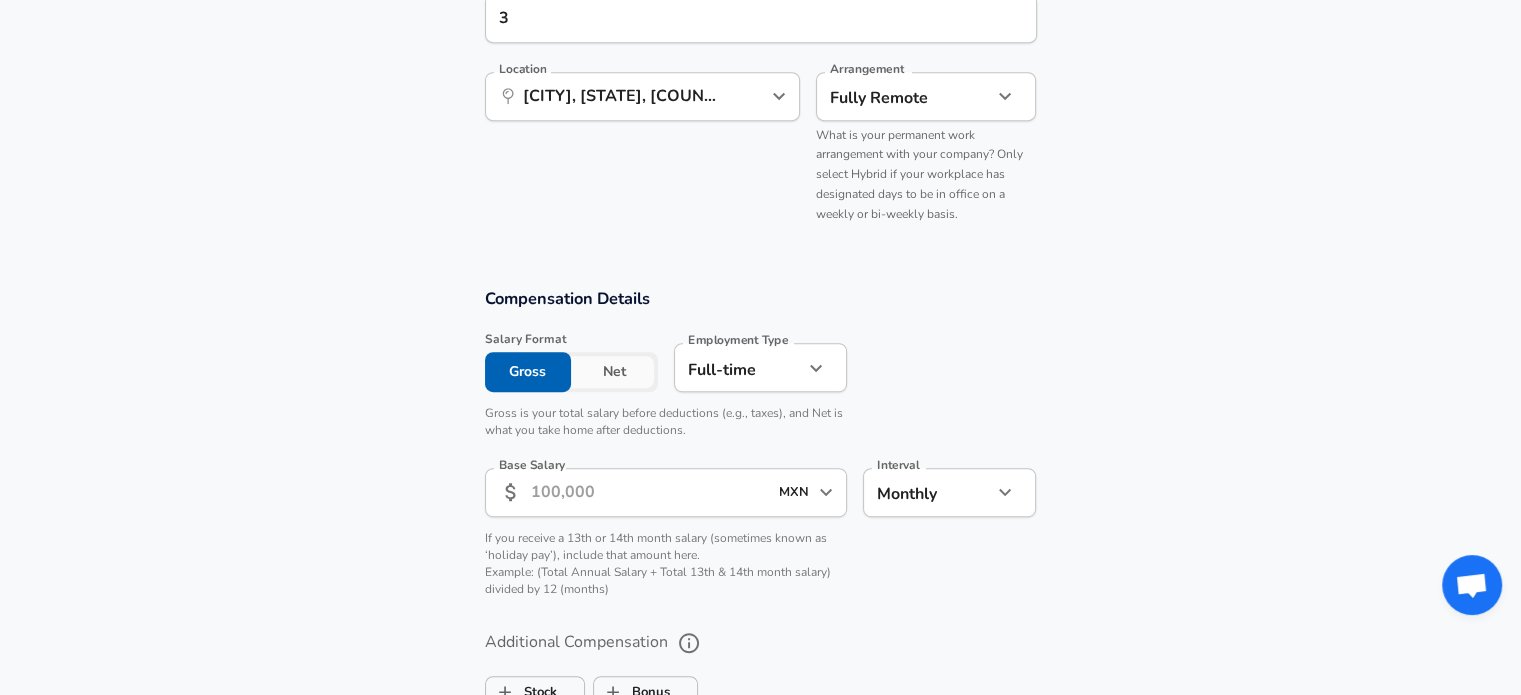 click on "Base Salary" at bounding box center (649, 492) 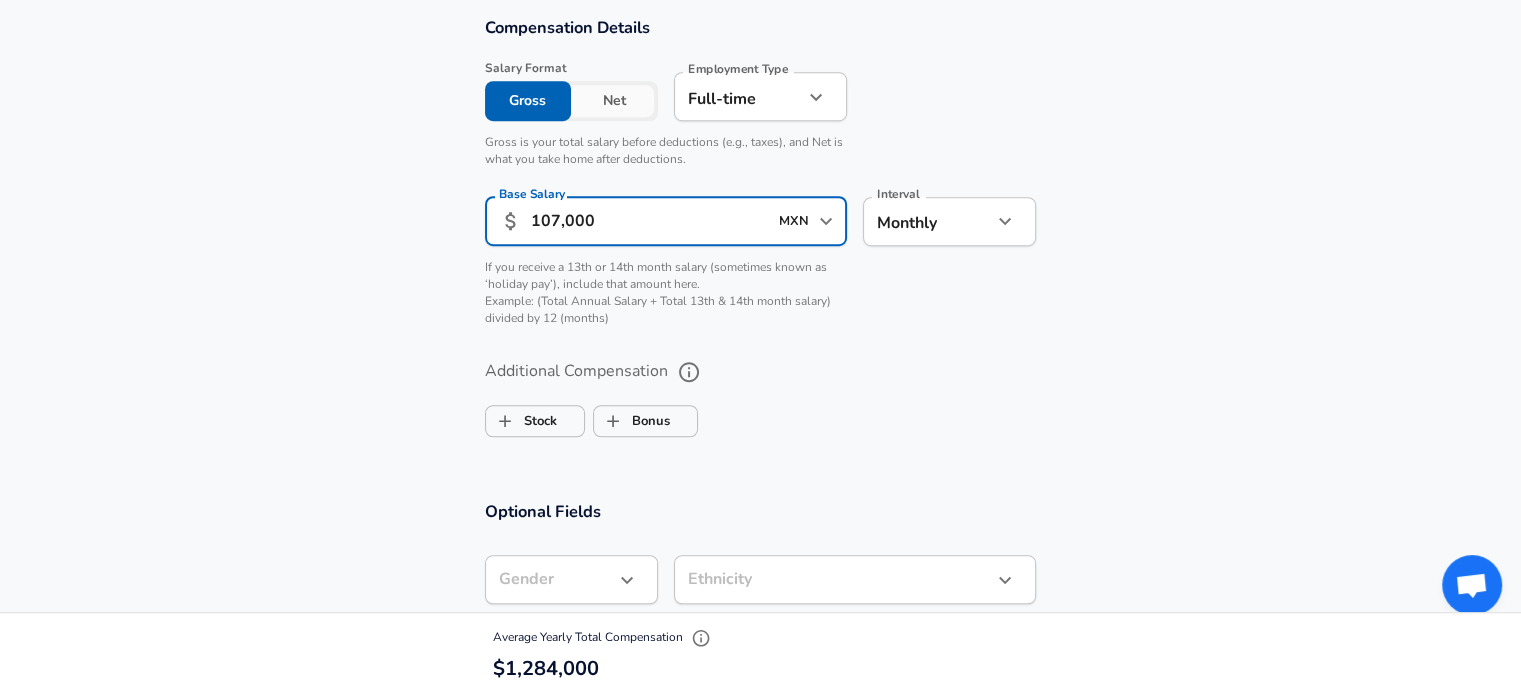 scroll, scrollTop: 1432, scrollLeft: 0, axis: vertical 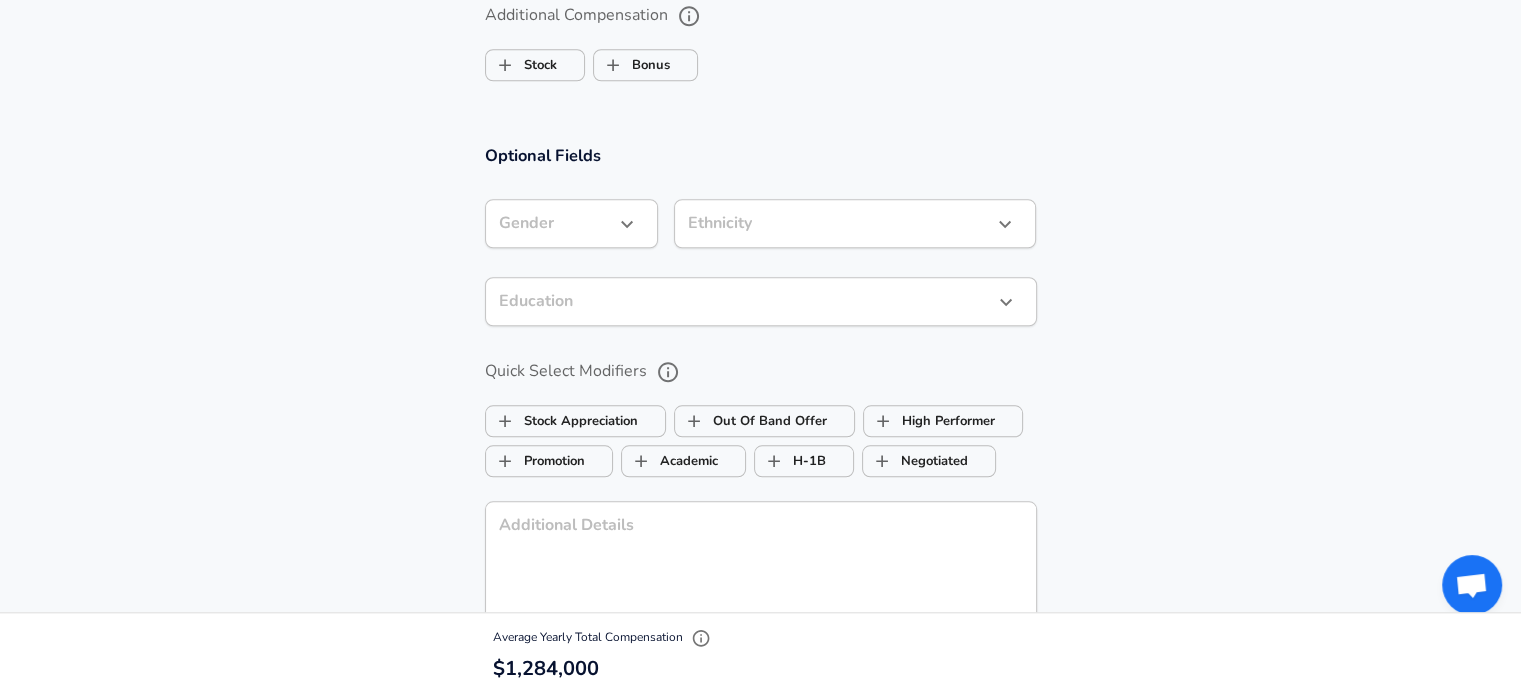 type on "107,000" 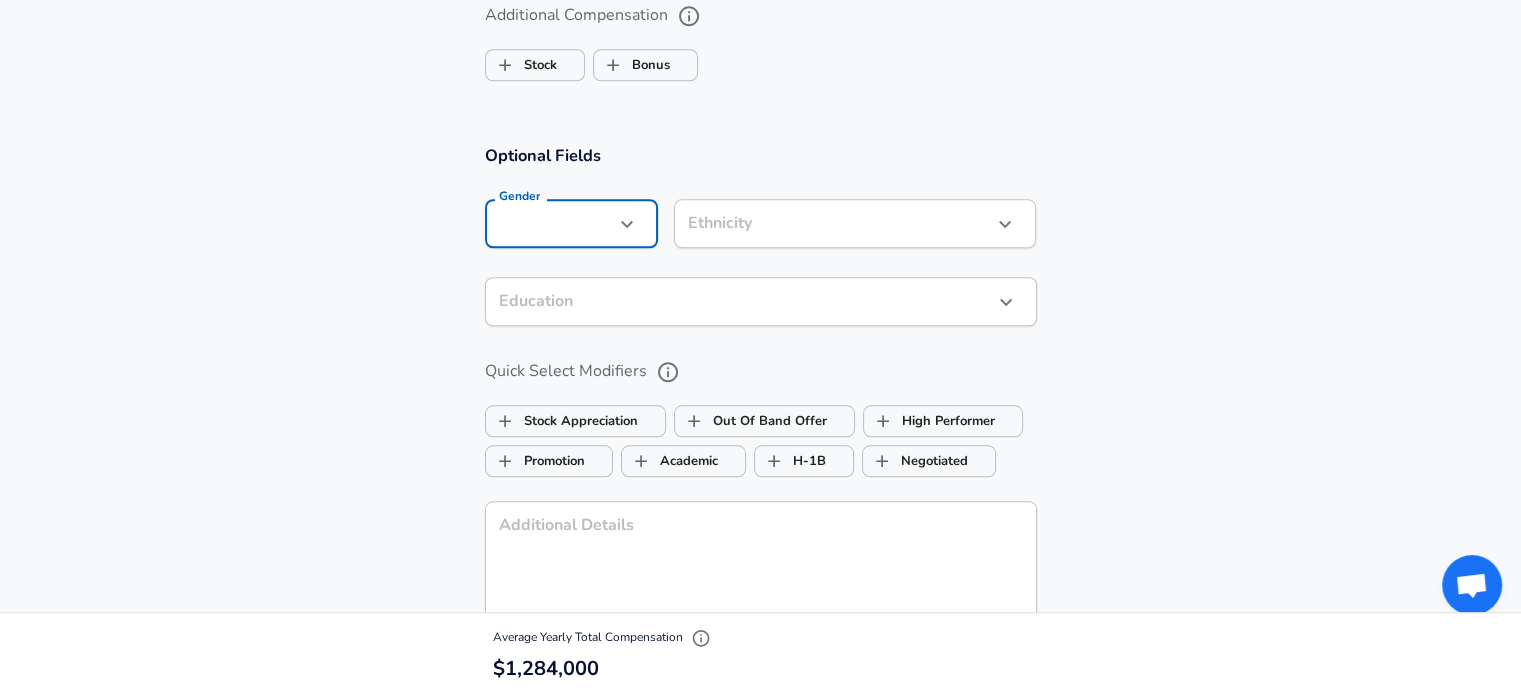 click on "Yes Automatically hides specific fields until there are enough submissions to safely display the full details. More Details Based on your submission and the data points that we have already collected, we will automatically hide and anonymize specific fields if there aren't enough data points to remain sufficiently anonymous. Company & Title Information Enter the company you received your offer from Company Company Select the title that closest resembles your official title. This should be similar to the title that was present on your offer letter. Title Title Job Family Job Family Specialization Specialization Your level on the career ladder. e.g. L3 or Senior Product Manager or Principal Engineer or Distinguished Engineer Level Level Yes yes [NUMBER] [NUMBER] [NUMBER] Location" at bounding box center (760, -1403) 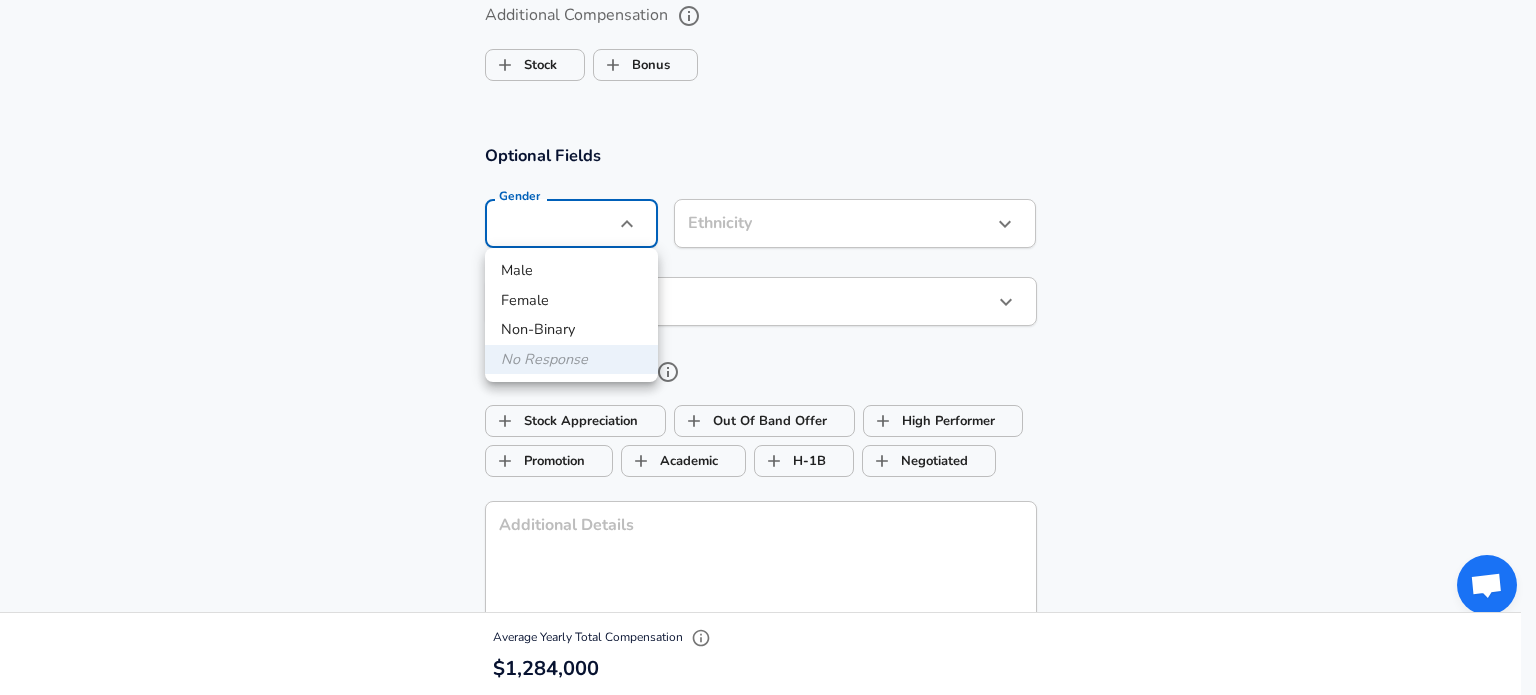 click on "Male" at bounding box center [571, 271] 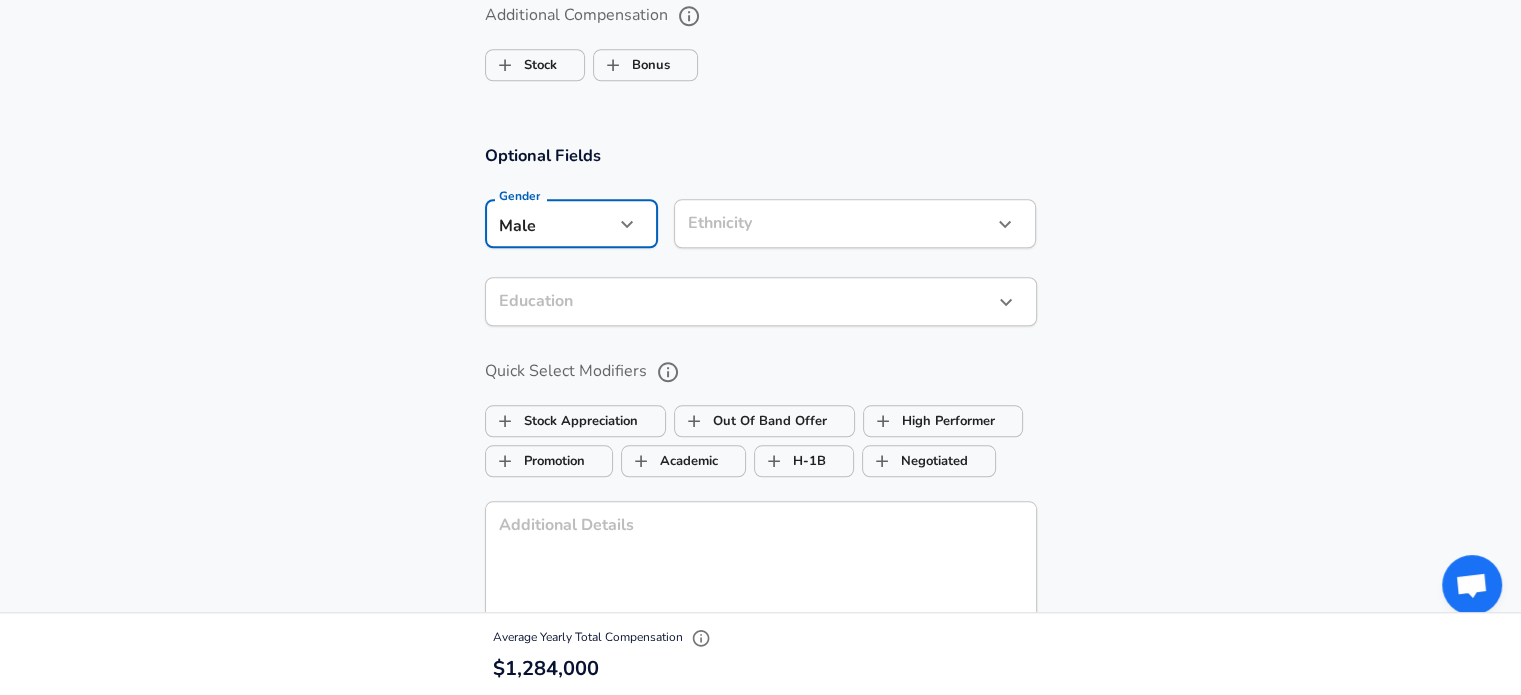 click on "Yes Automatically hides specific fields until there are enough submissions to safely display the full details. More Details Based on your submission and the data points that we have already collected, we will automatically hide and anonymize specific fields if there aren't enough data points to remain sufficiently anonymous. Company & Title Information Enter the company you received your offer from Company Company Select the title that closest resembles your official title. This should be similar to the title that was present on your offer letter. Title Title Job Family Job Family Specialization Specialization Your level on the career ladder. e.g. L3 or Senior Product Manager or Principal Engineer or Distinguished Engineer Level Level Yes yes [NUMBER] [NUMBER] [NUMBER] Location" at bounding box center (760, -1403) 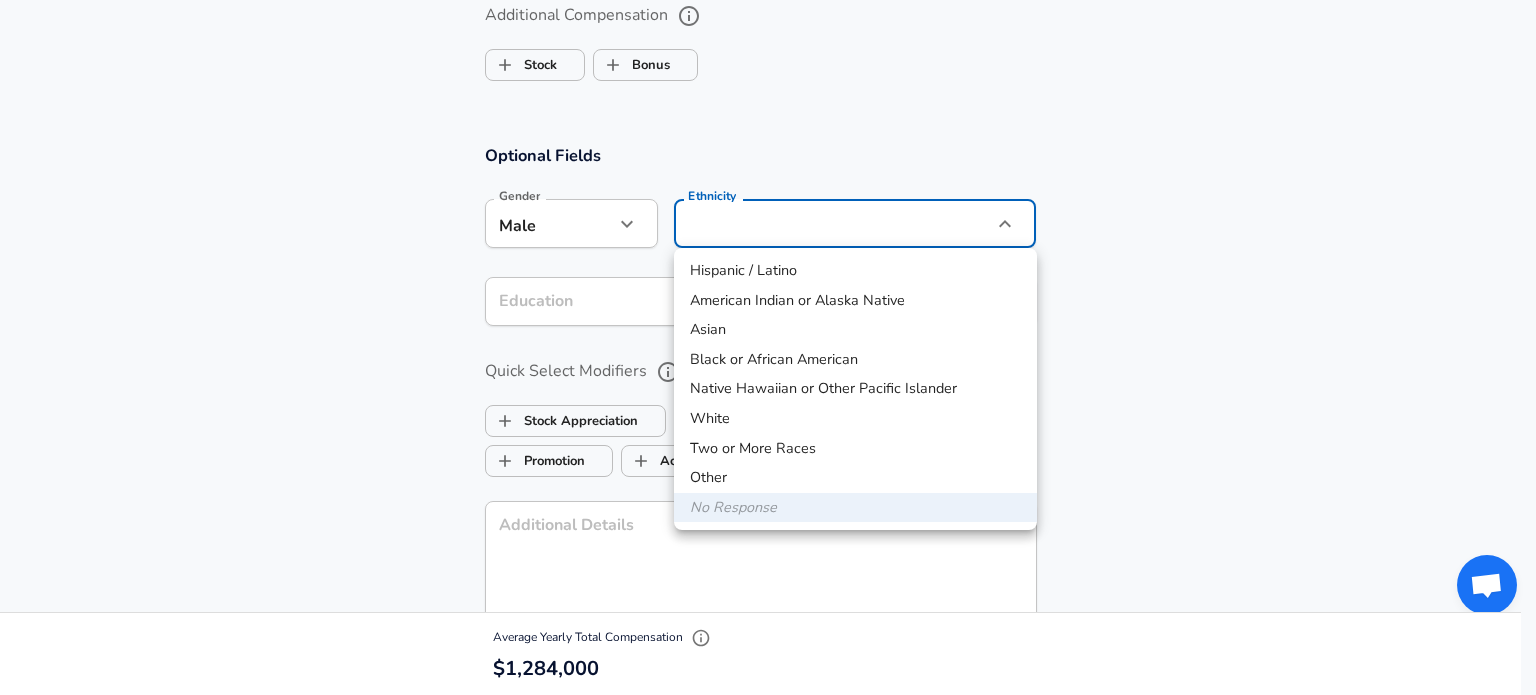 click on "Hispanic / Latino" at bounding box center [855, 271] 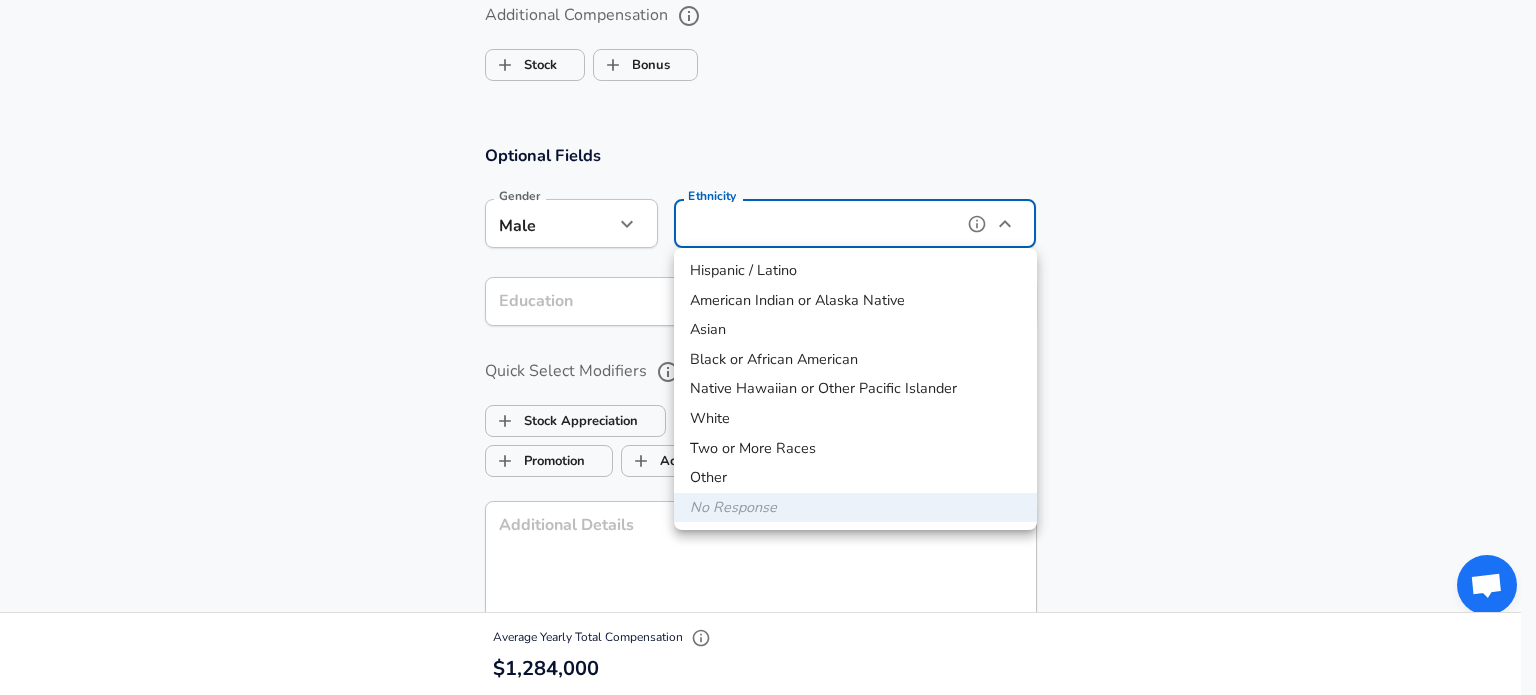 type on "Hispanic / Latino" 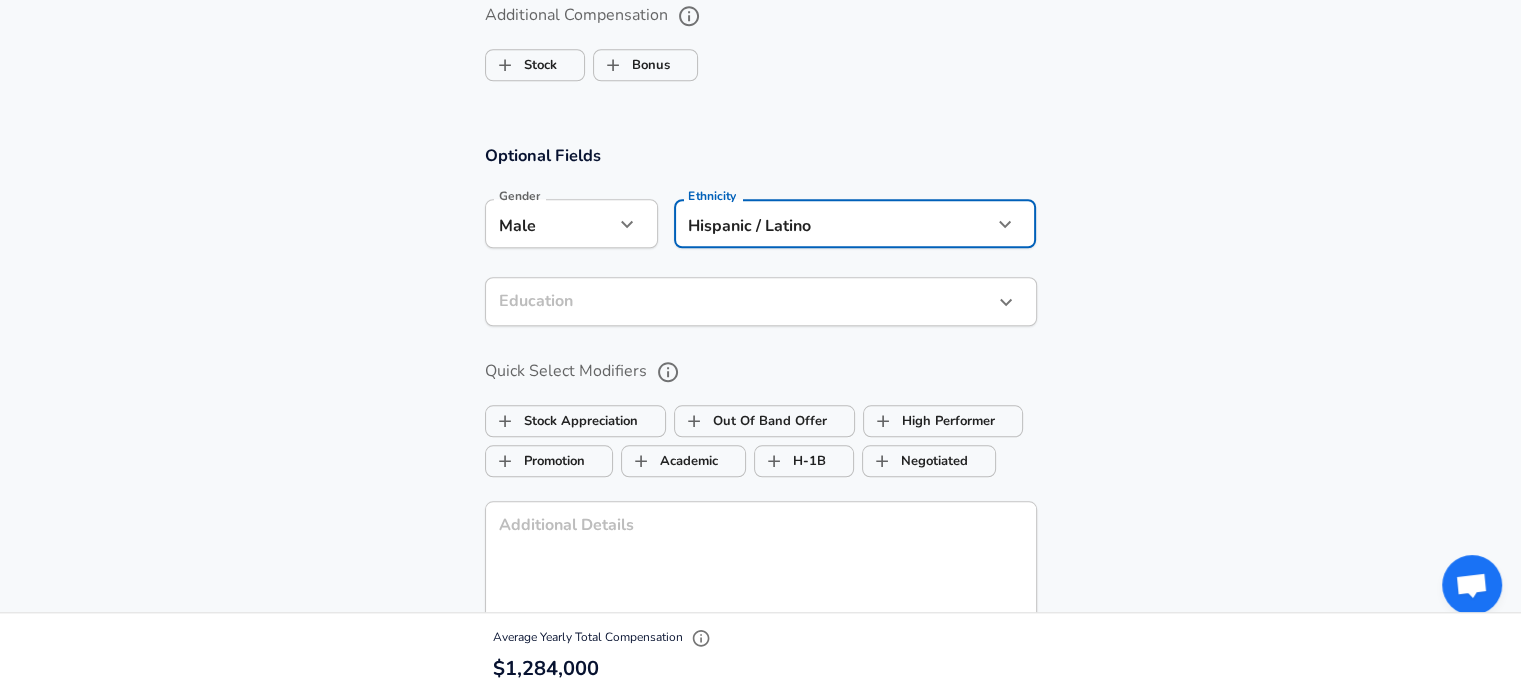 click on "Yes Automatically hides specific fields until there are enough submissions to safely display the full details. More Details Based on your submission and the data points that we have already collected, we will automatically hide and anonymize specific fields if there aren't enough data points to remain sufficiently anonymous. Company & Title Information Enter the company you received your offer from Company Company Select the title that closest resembles your official title. This should be similar to the title that was present on your offer letter. Title Title Job Family Job Family Specialization Specialization Your level on the career ladder. e.g. L3 or Senior Product Manager or Principal Engineer or Distinguished Engineer Level Level Yes yes [NUMBER] [NUMBER] [NUMBER] Location" at bounding box center [760, -1403] 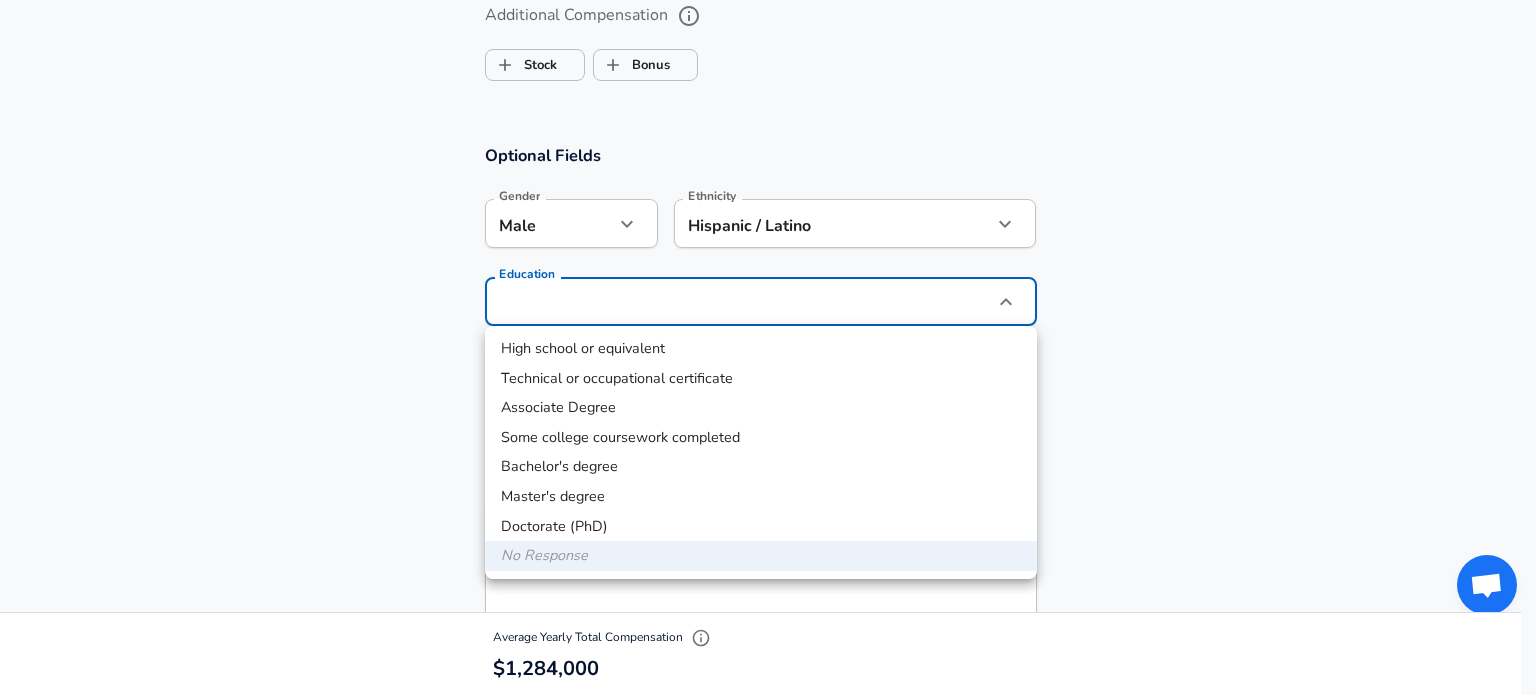 click on "Master's degree" at bounding box center [761, 497] 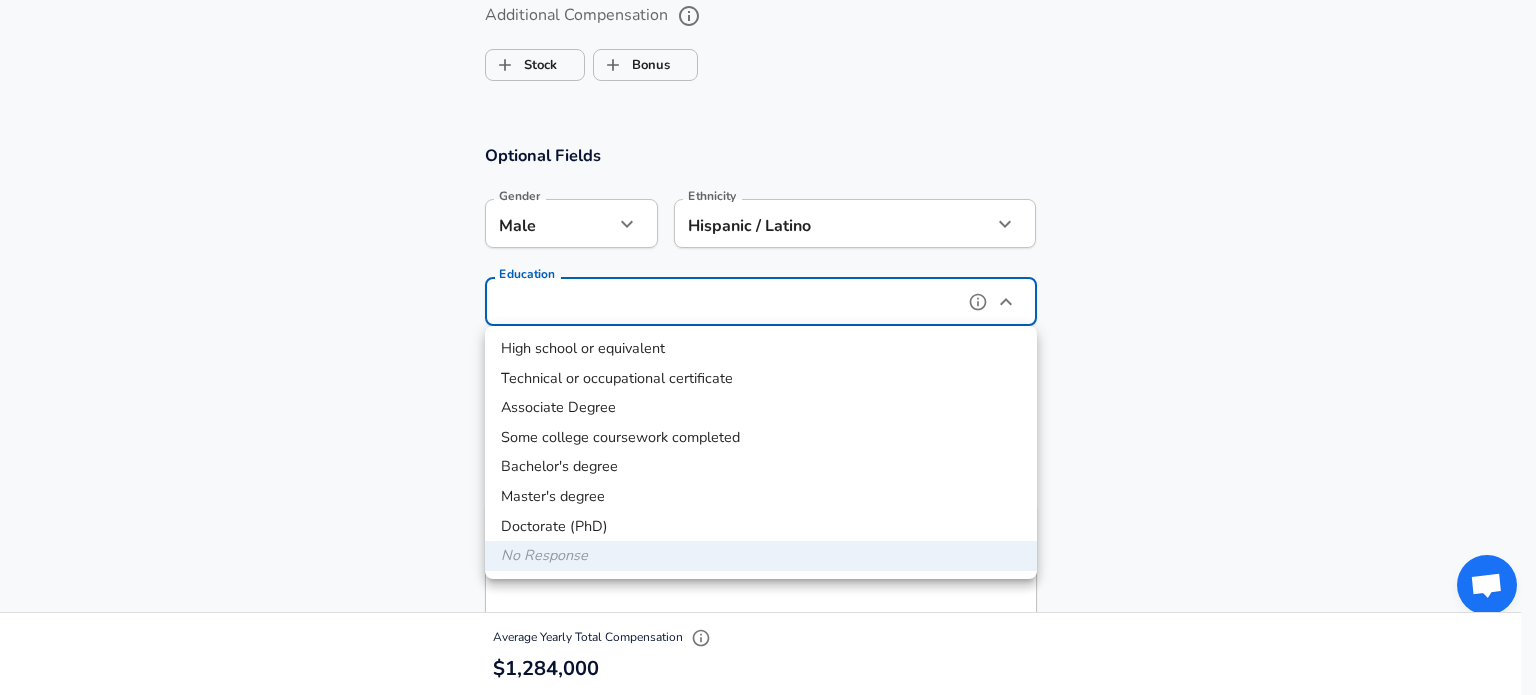 type on "Masters degree" 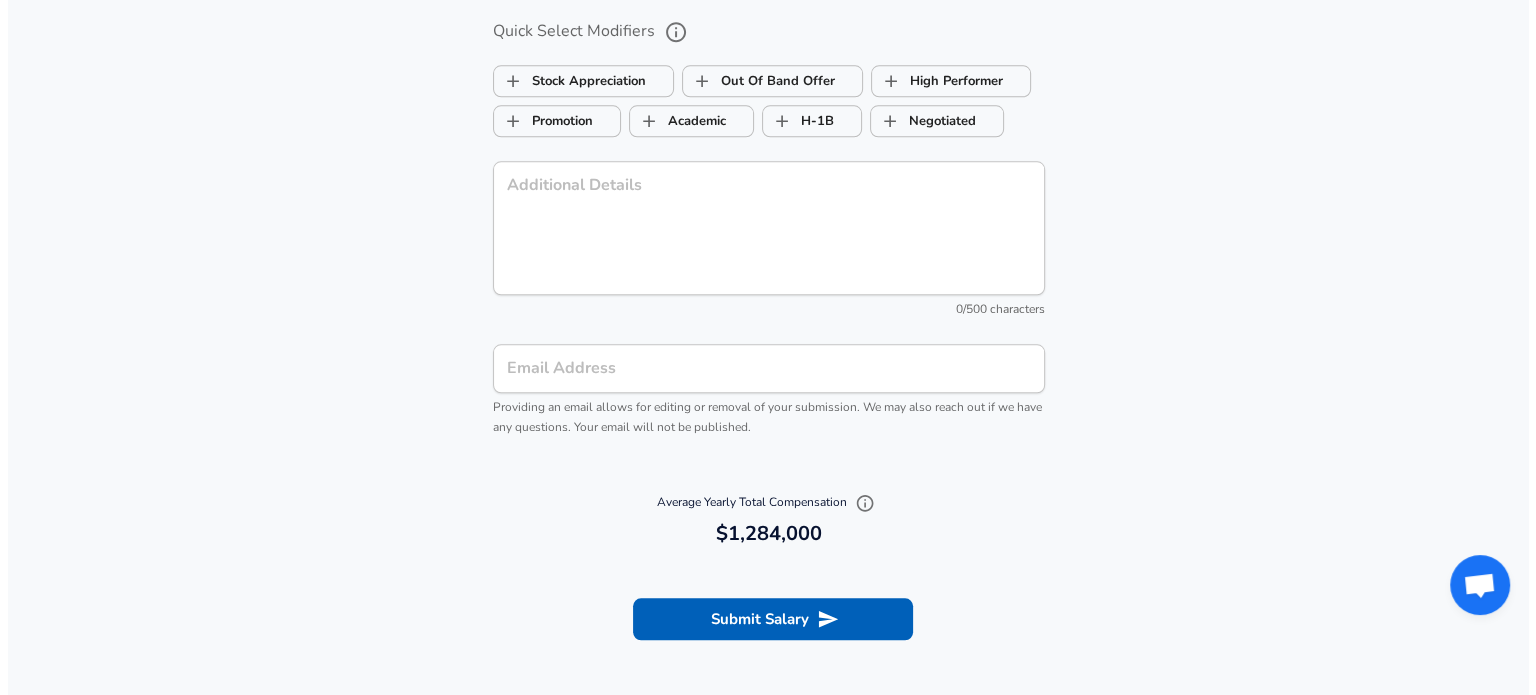 scroll, scrollTop: 2098, scrollLeft: 0, axis: vertical 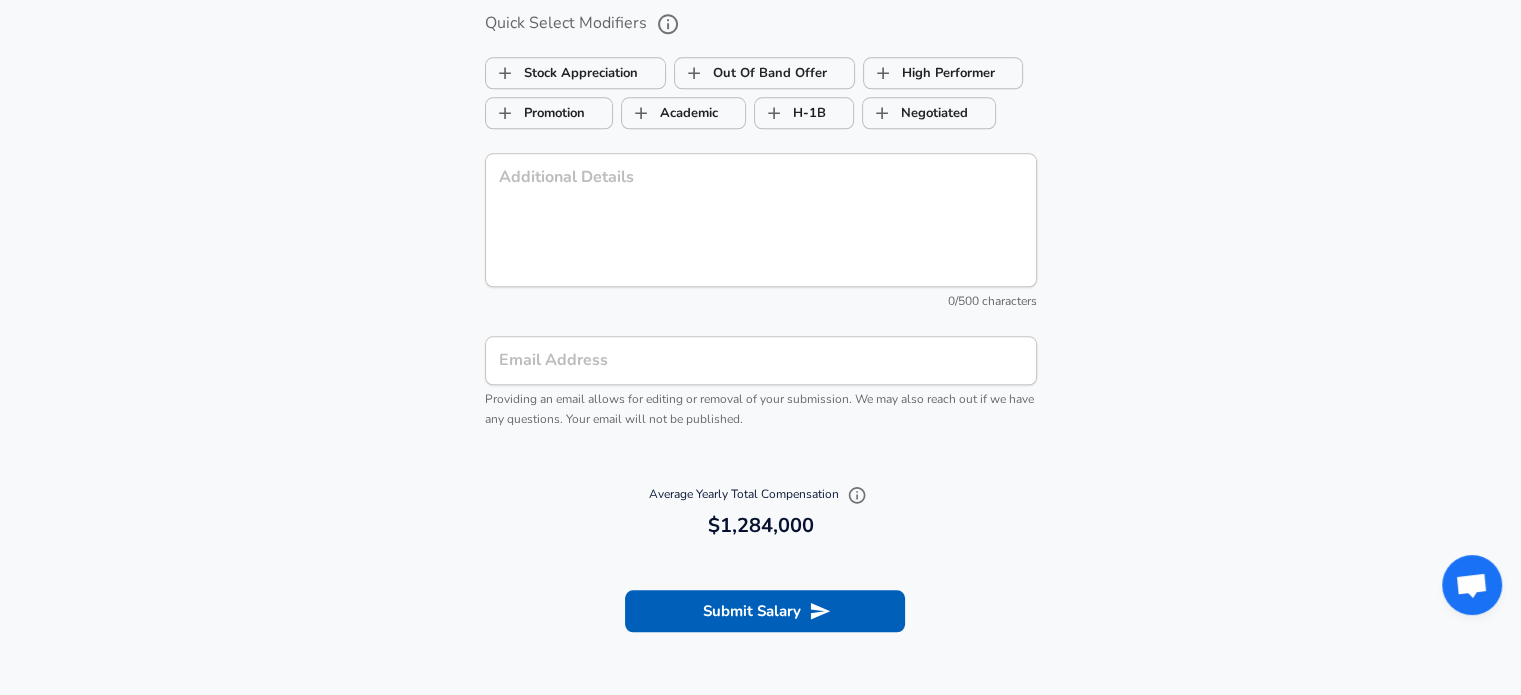 click on "Email Address" at bounding box center [761, 360] 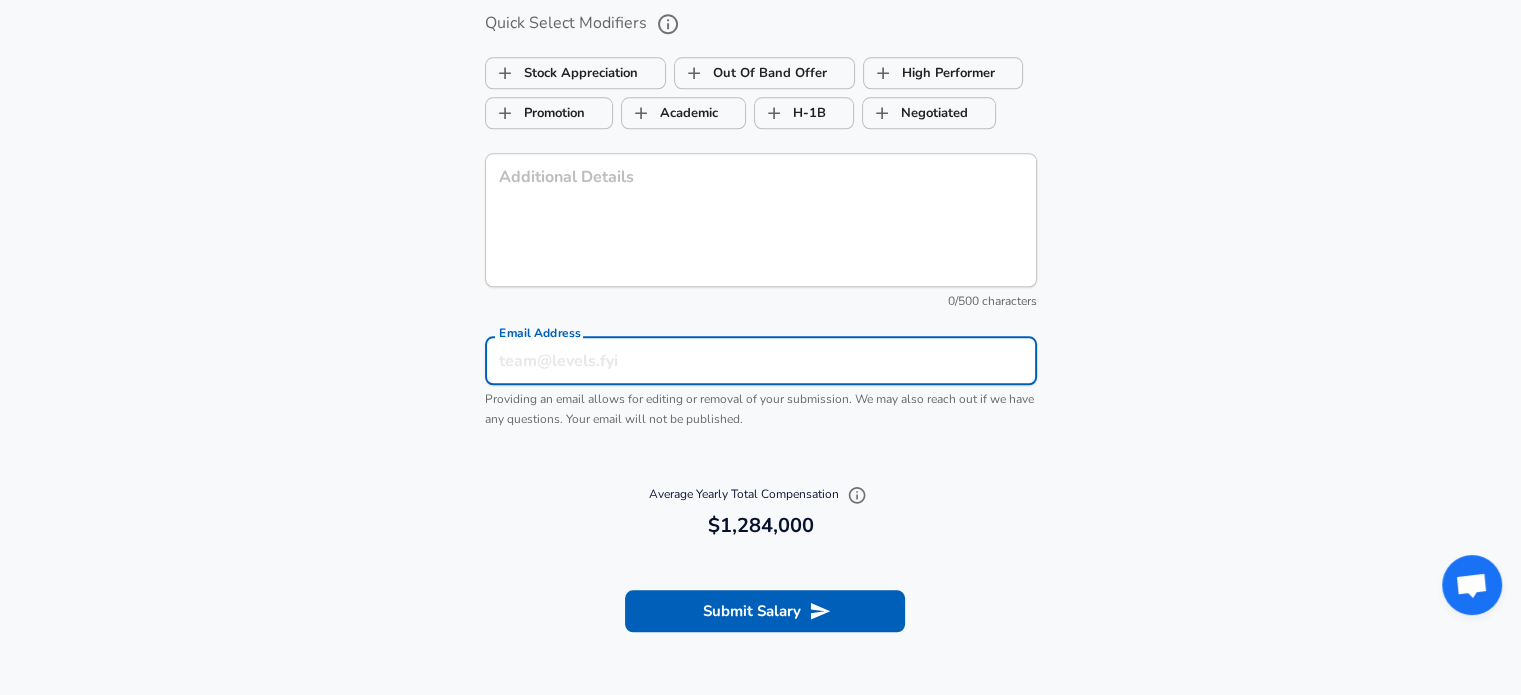 type on "[EMAIL]" 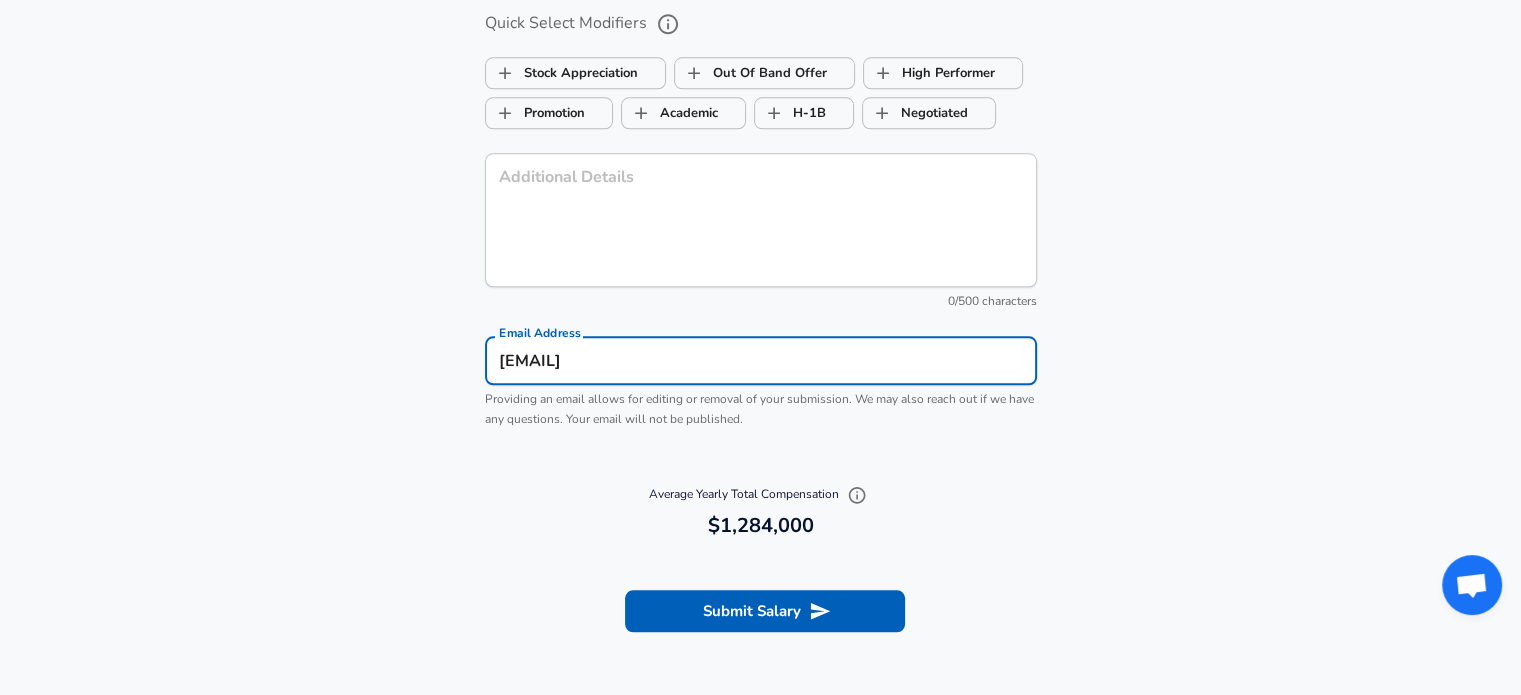 type on "Hispanic / Latino" 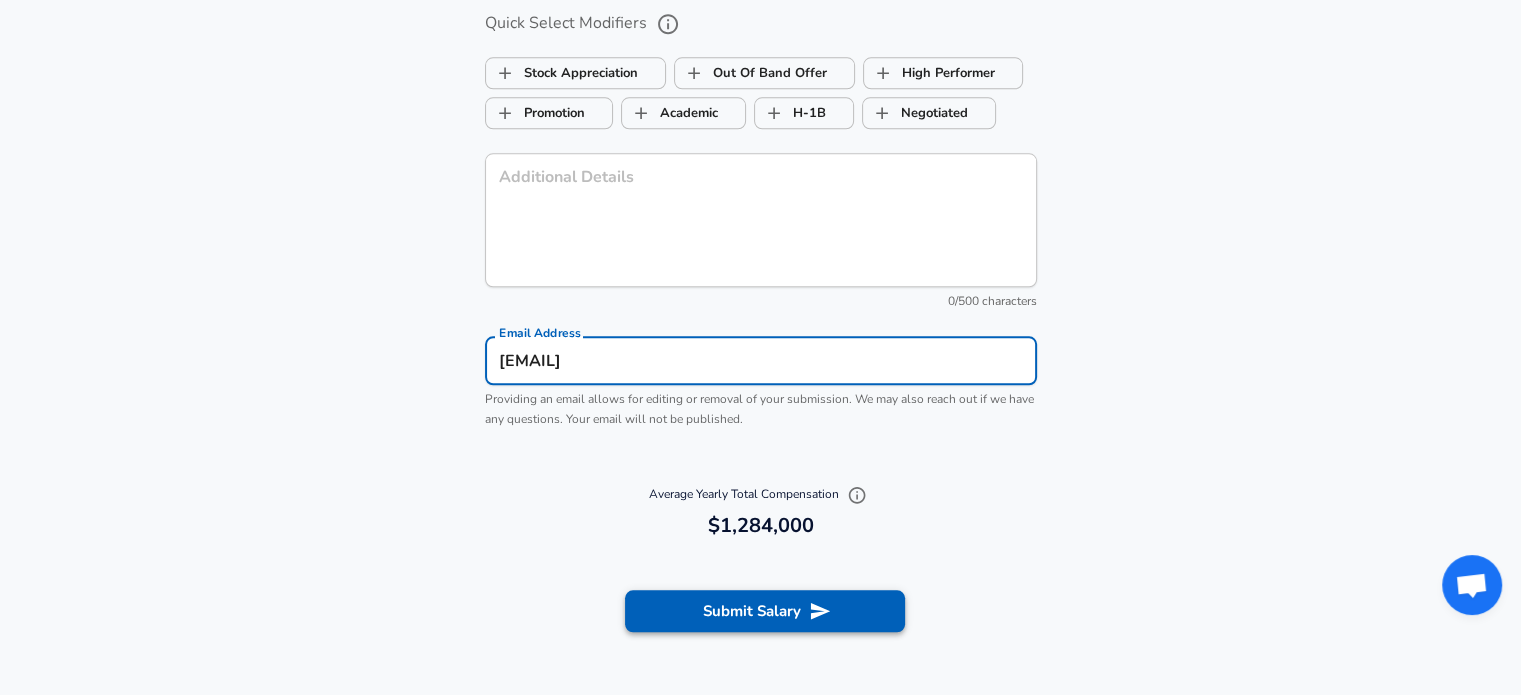 click on "Submit Salary" at bounding box center (765, 611) 